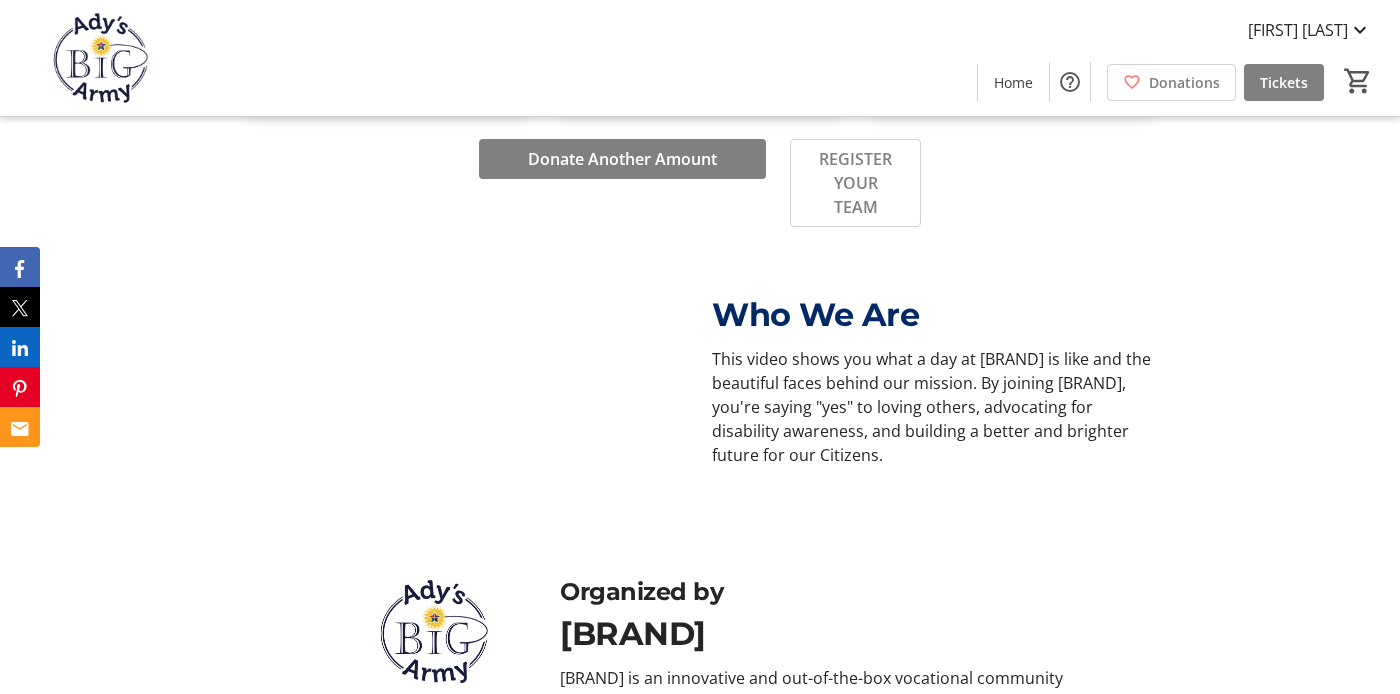 scroll, scrollTop: 1021, scrollLeft: 0, axis: vertical 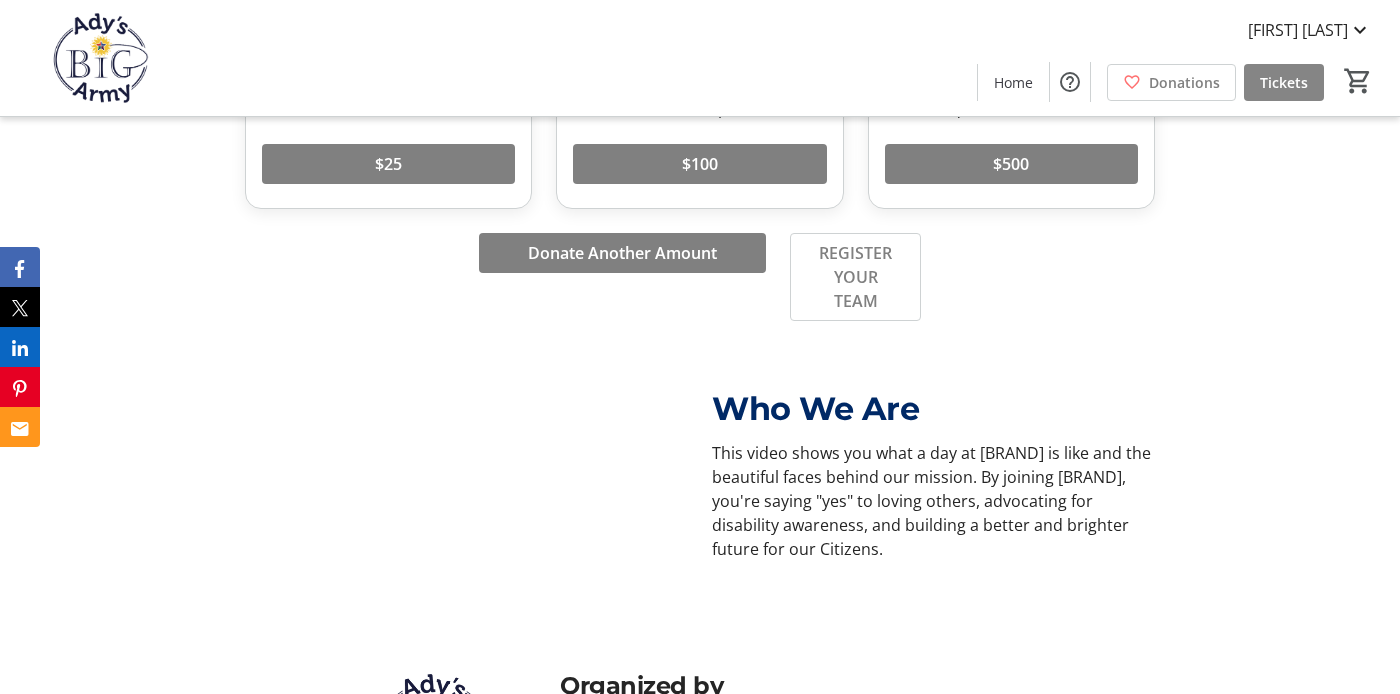 click on "Tickets" 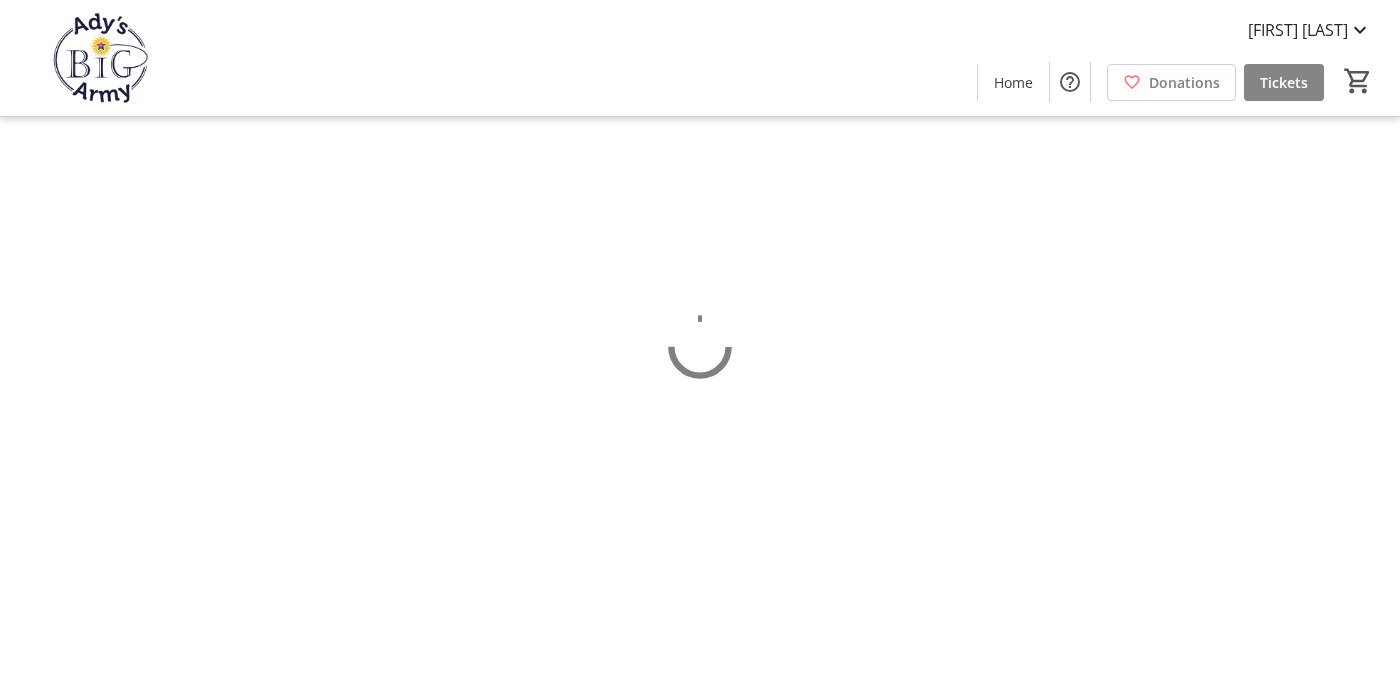 scroll, scrollTop: 0, scrollLeft: 0, axis: both 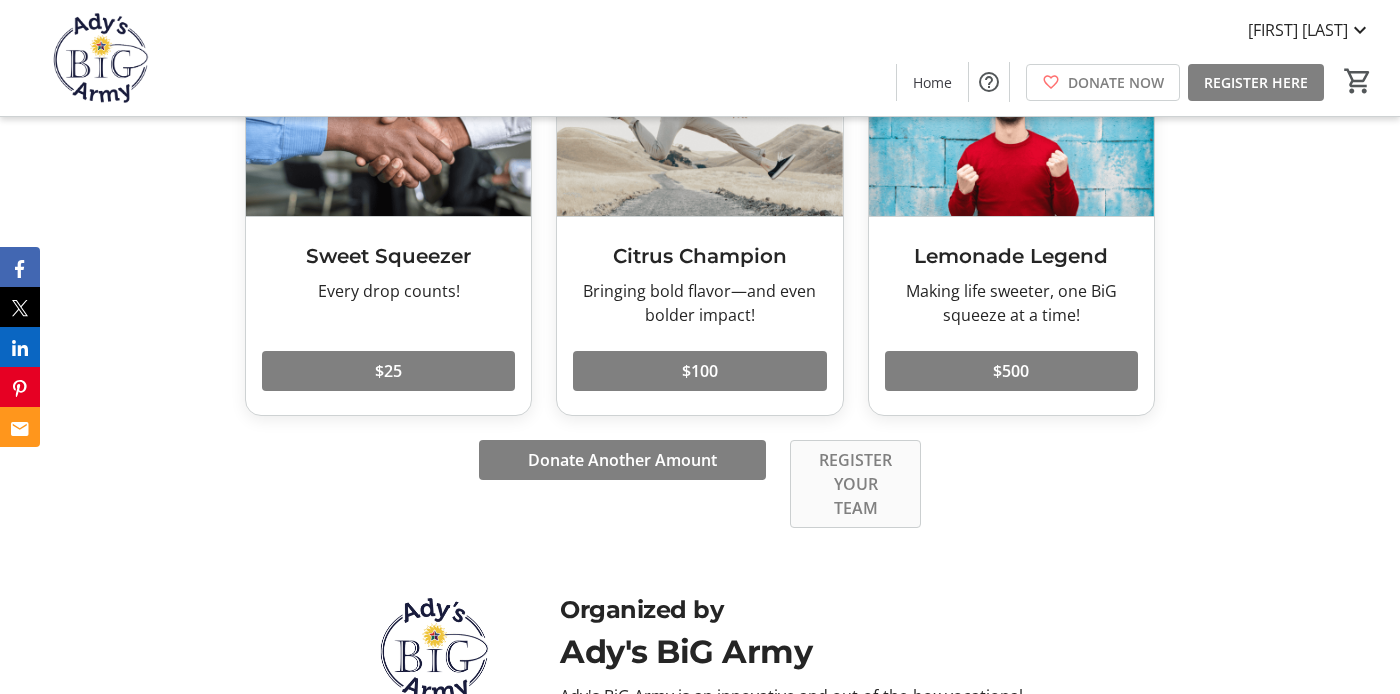 click on "REGISTER YOUR TEAM" at bounding box center [856, 484] 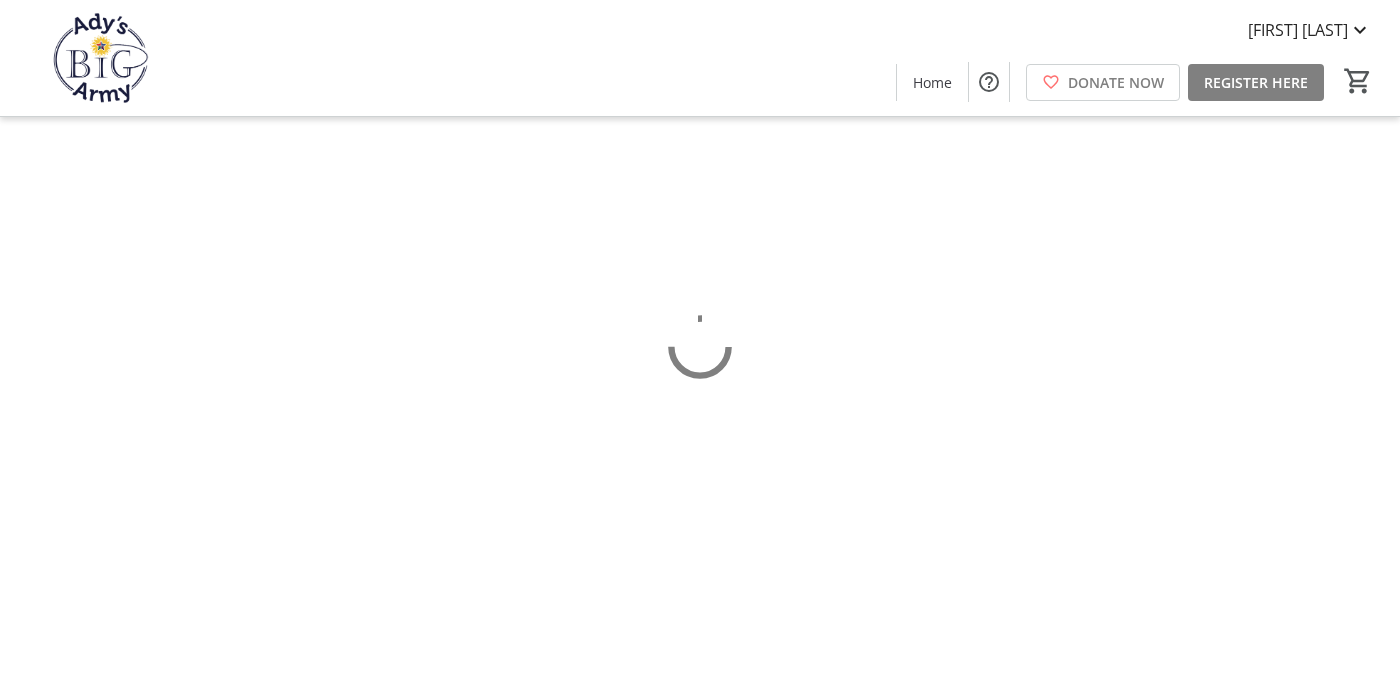 scroll, scrollTop: 0, scrollLeft: 0, axis: both 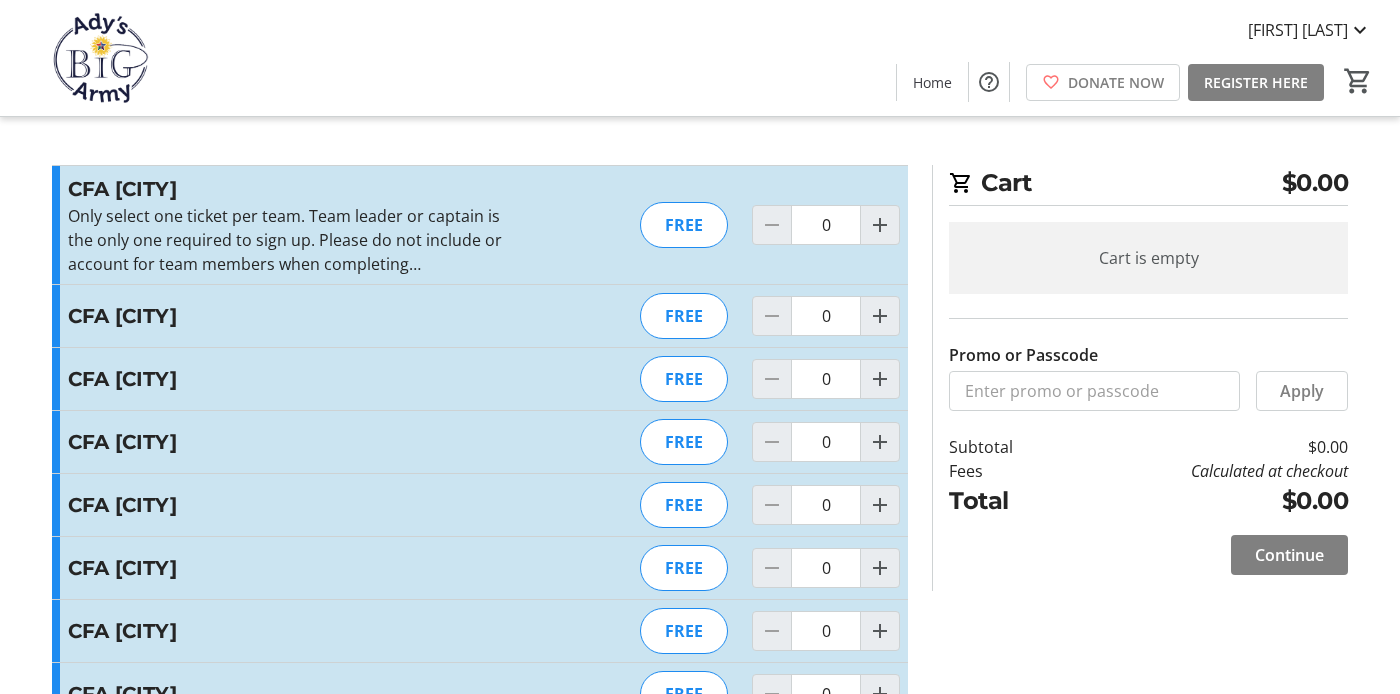click on "FREE" 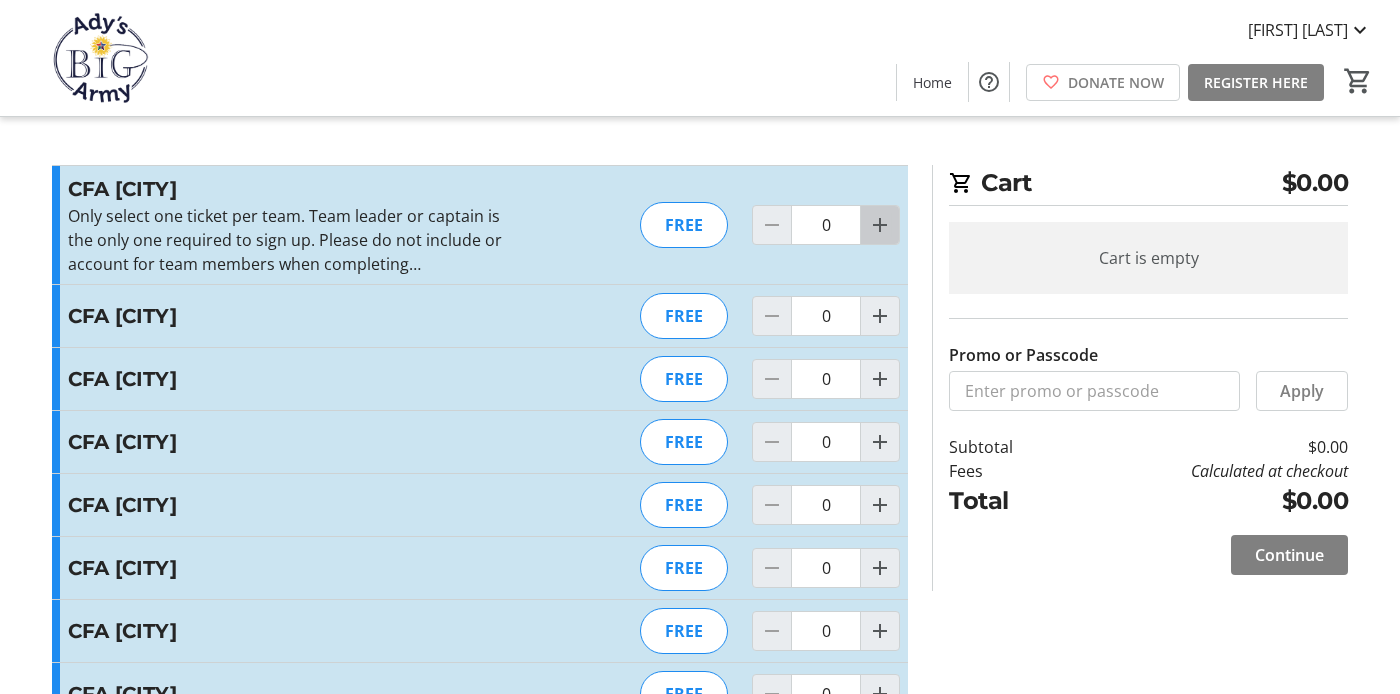 click 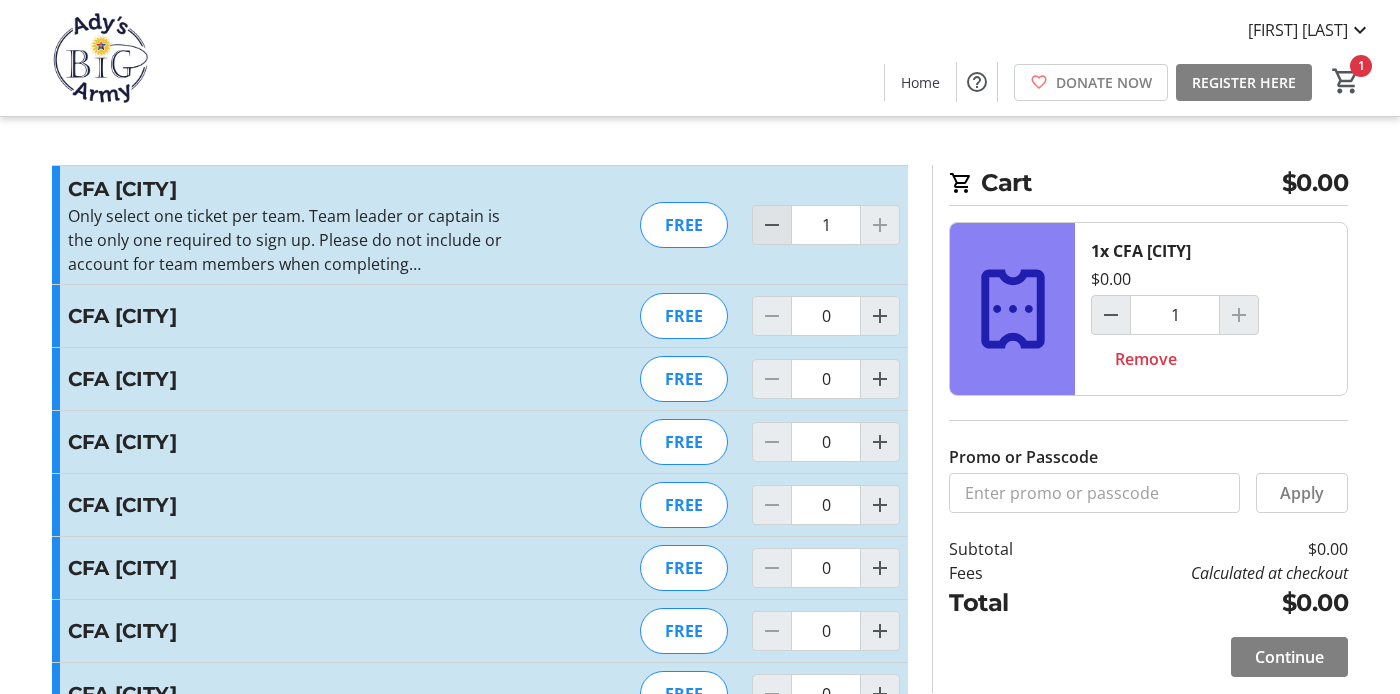 click 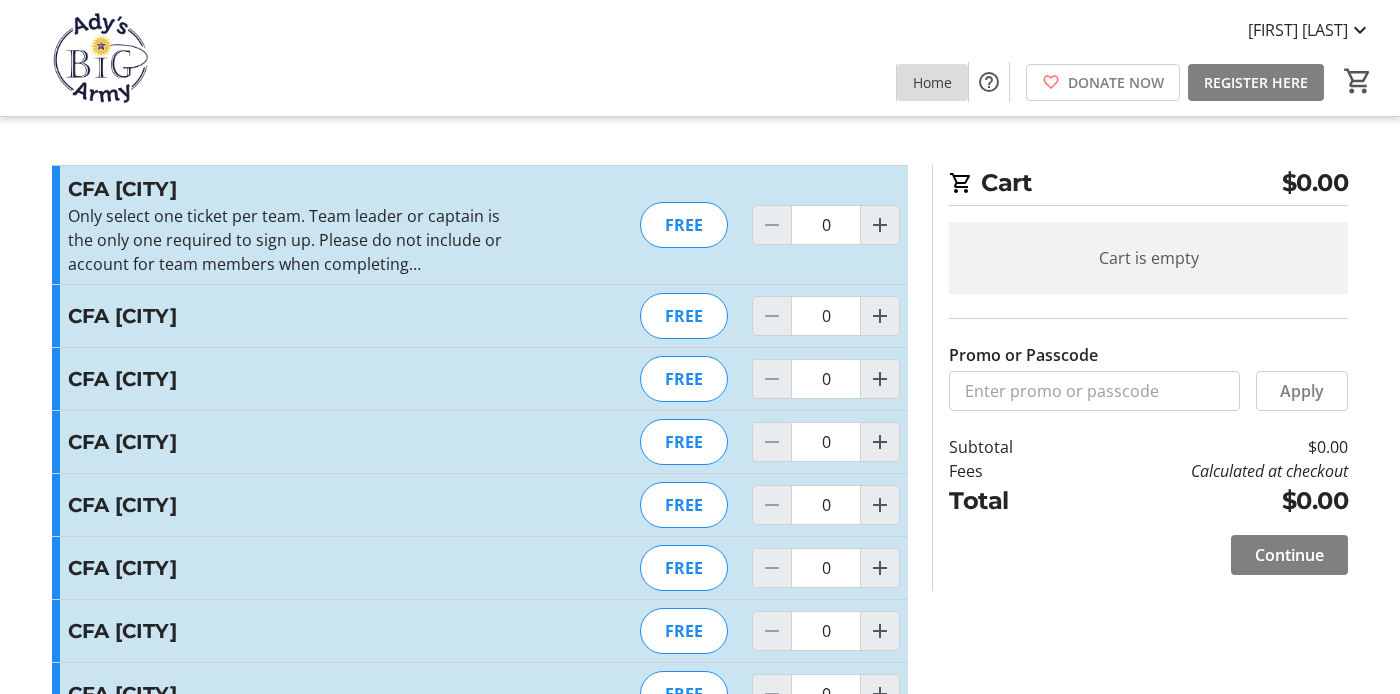click 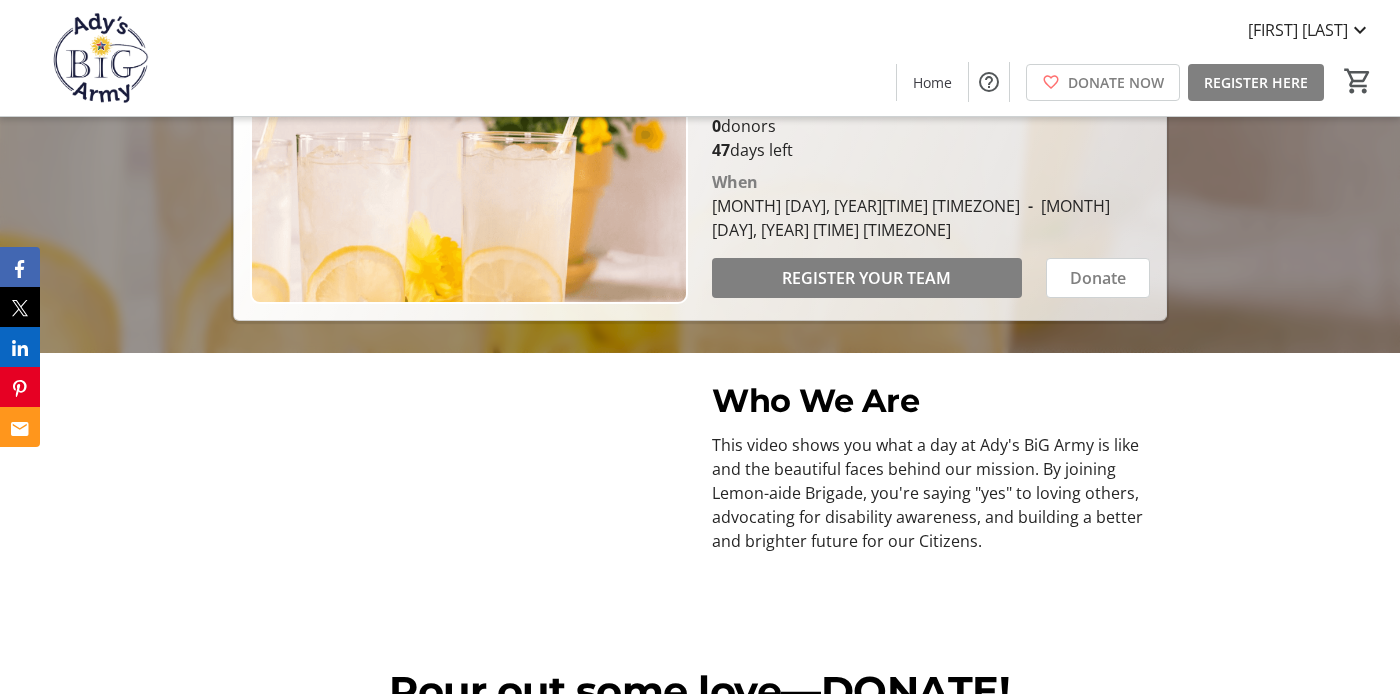 scroll, scrollTop: 426, scrollLeft: 0, axis: vertical 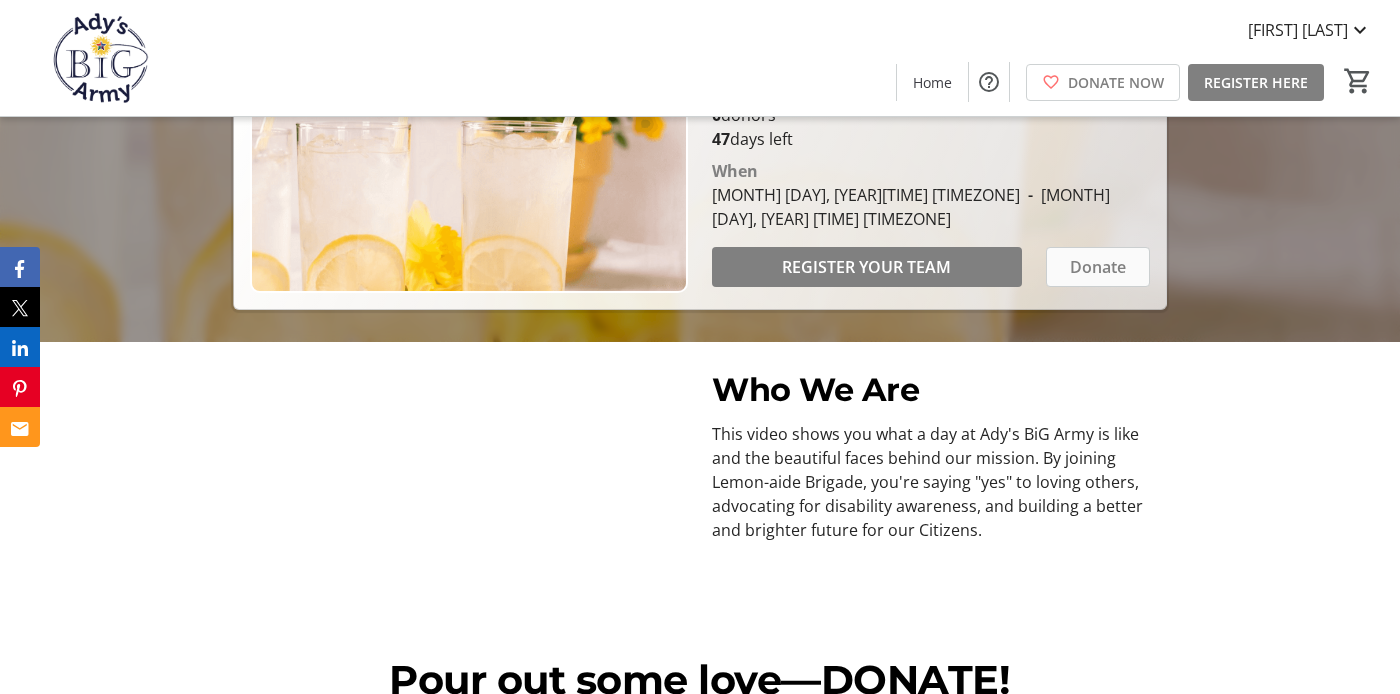 click on "Donate" at bounding box center (1098, 267) 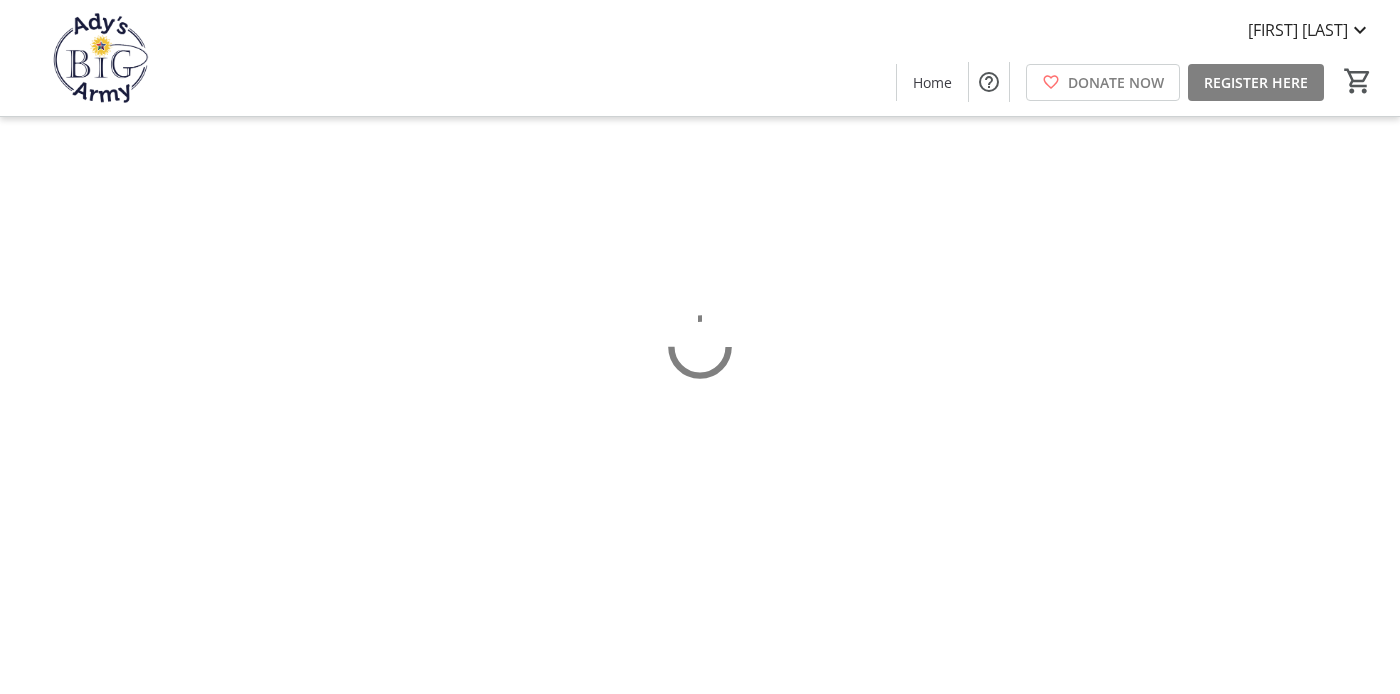 scroll, scrollTop: 0, scrollLeft: 0, axis: both 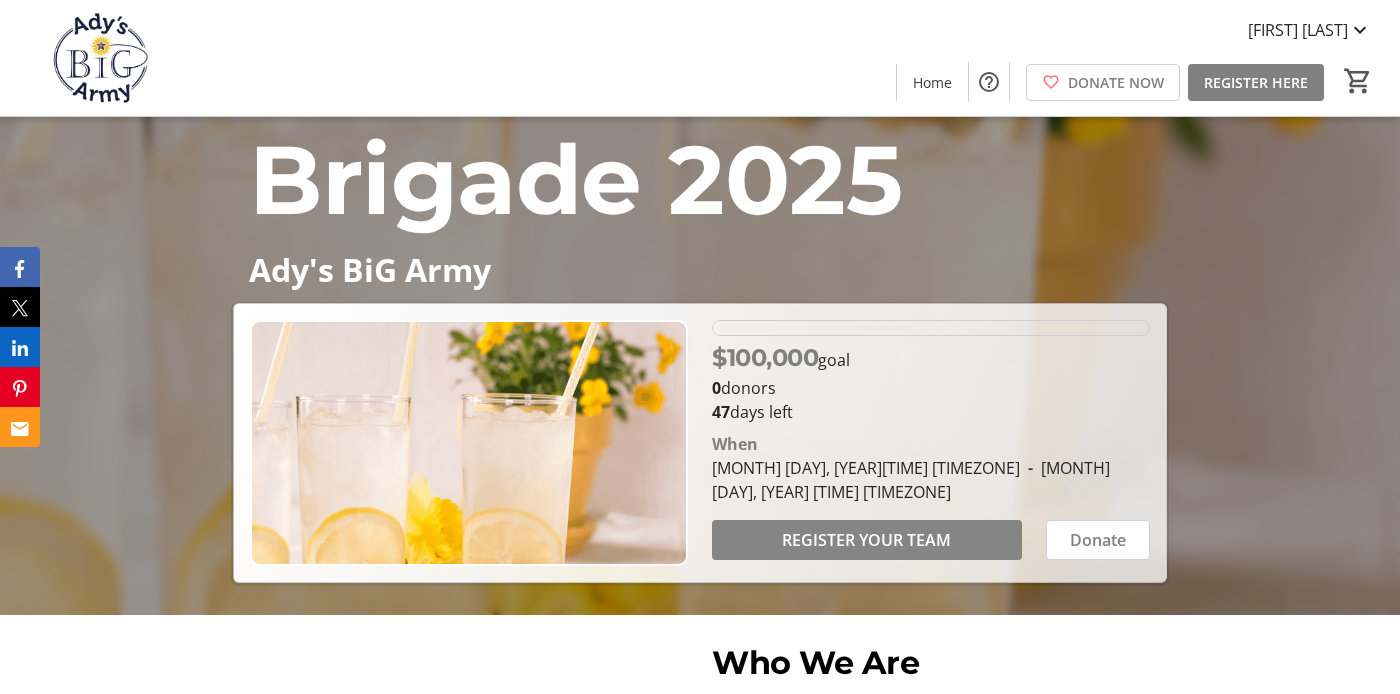 click at bounding box center (867, 540) 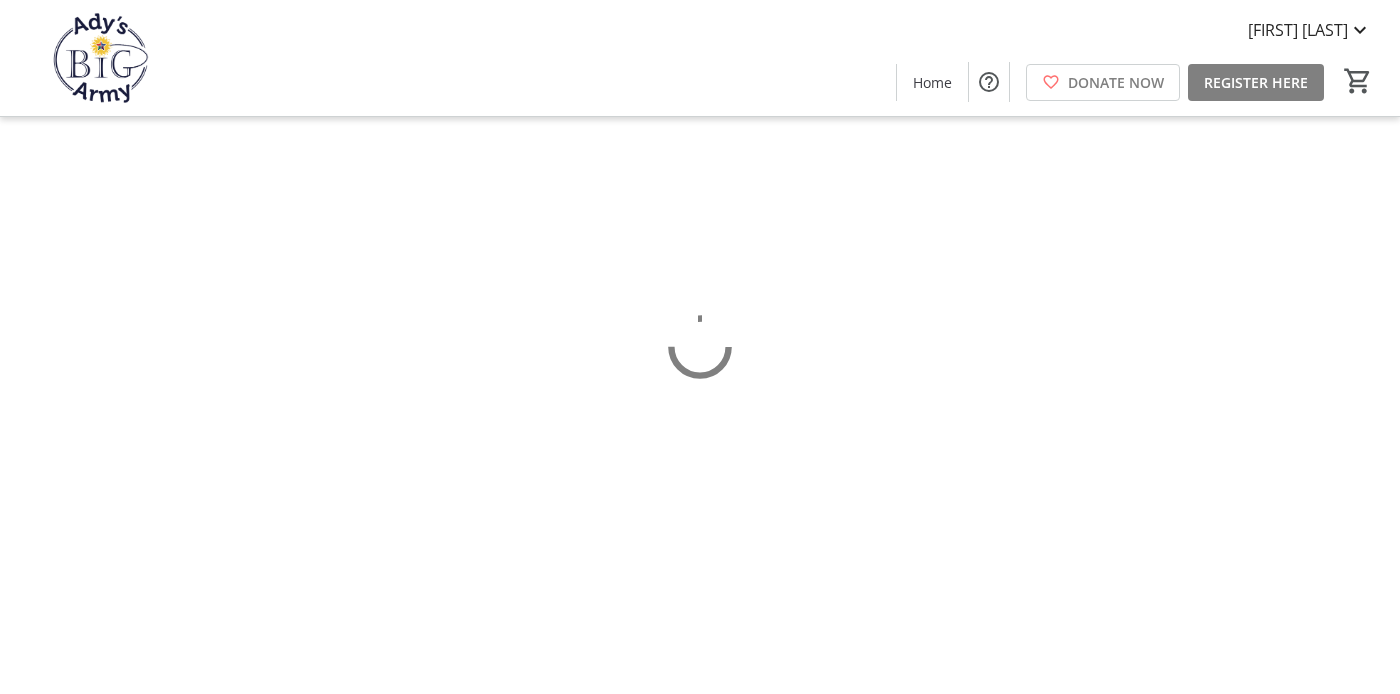 scroll, scrollTop: 0, scrollLeft: 0, axis: both 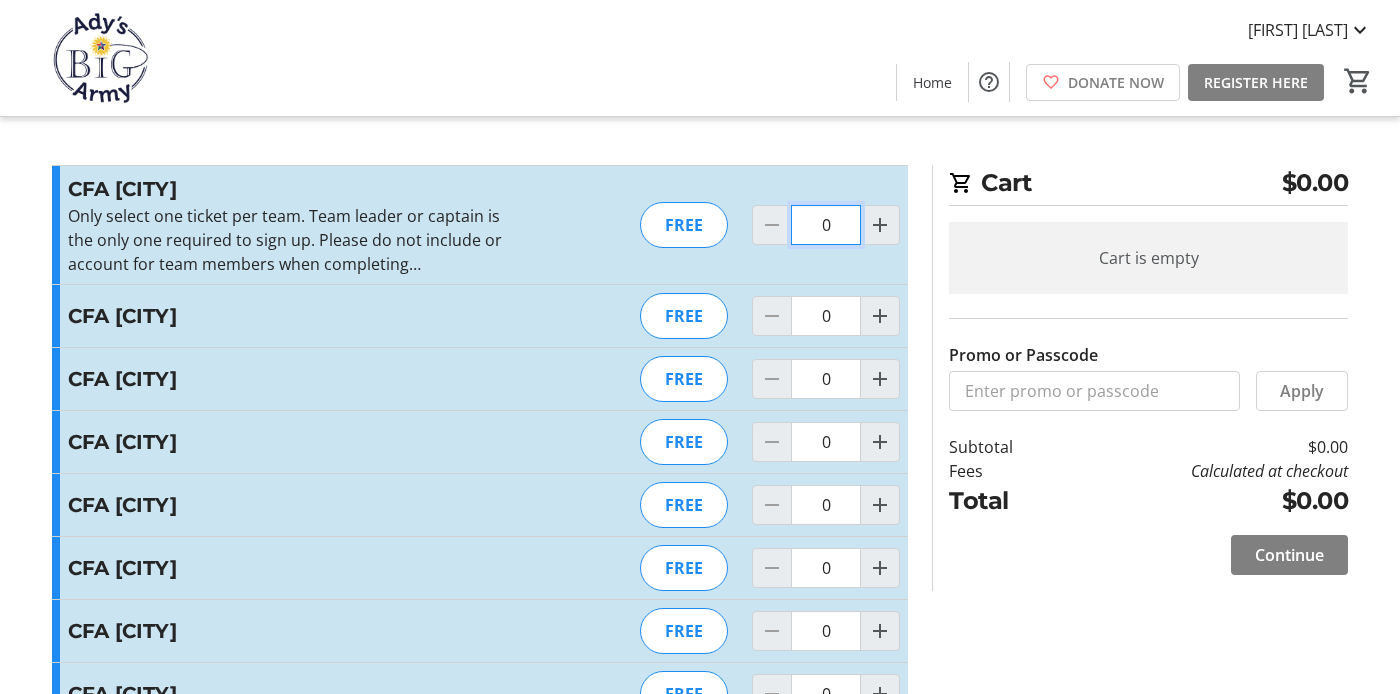 click on "0" at bounding box center [826, 225] 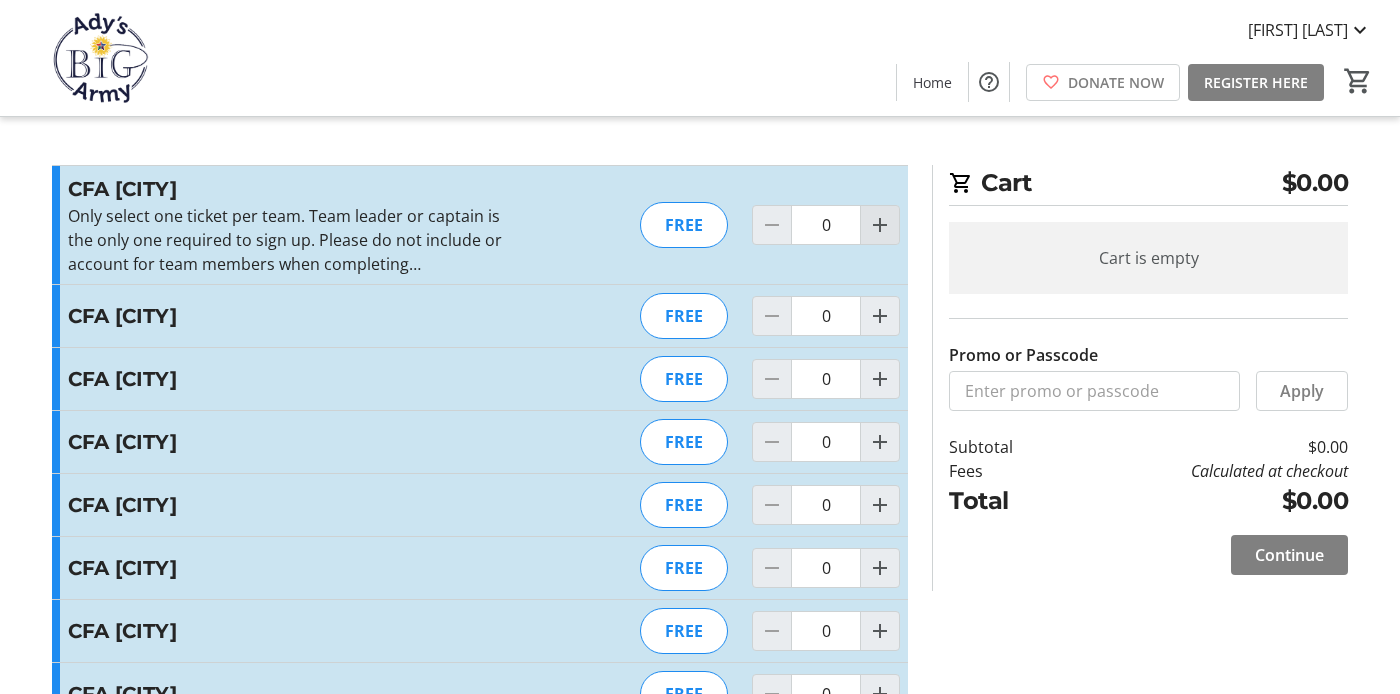 click 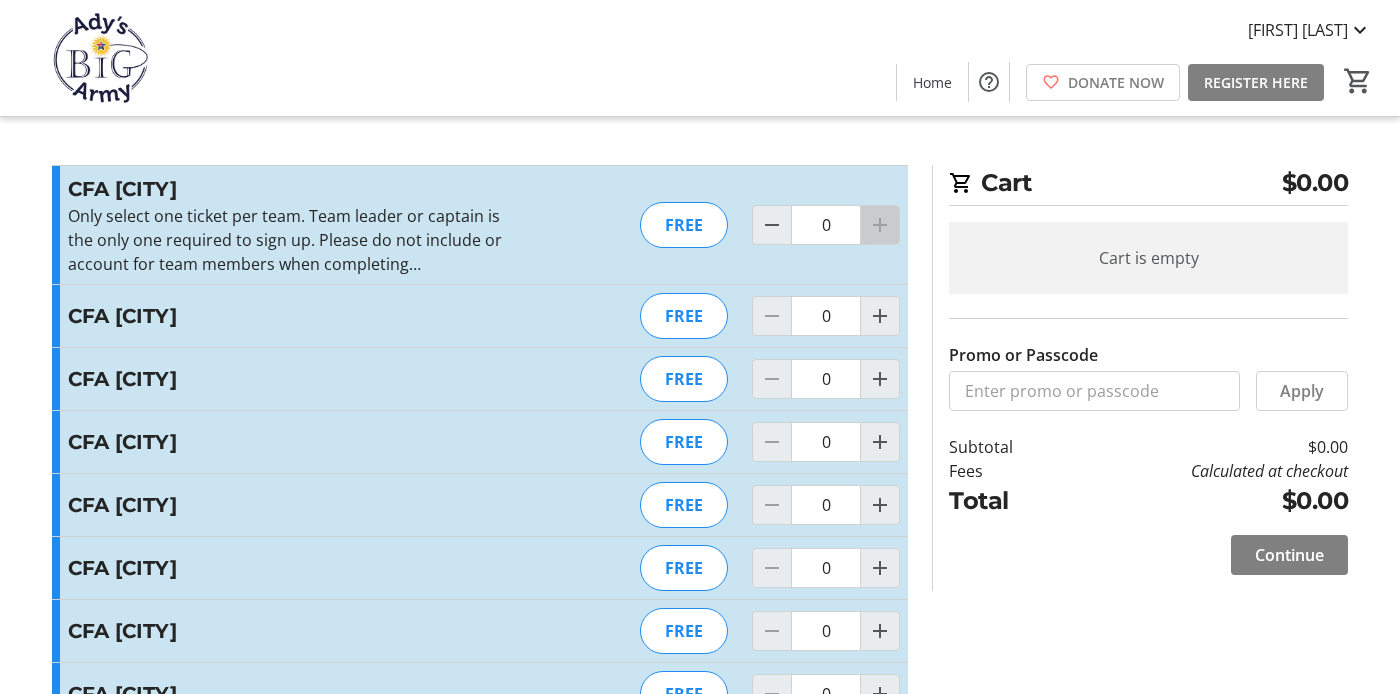 type on "1" 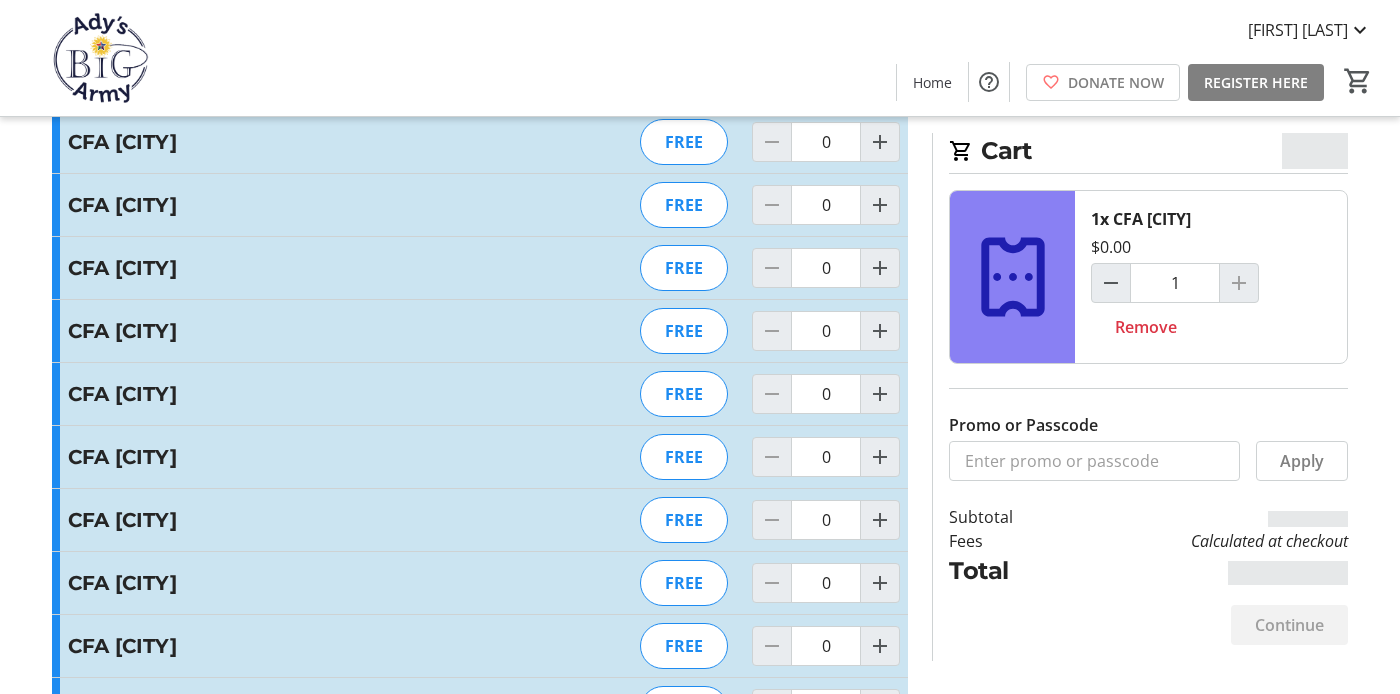 scroll, scrollTop: 258, scrollLeft: 0, axis: vertical 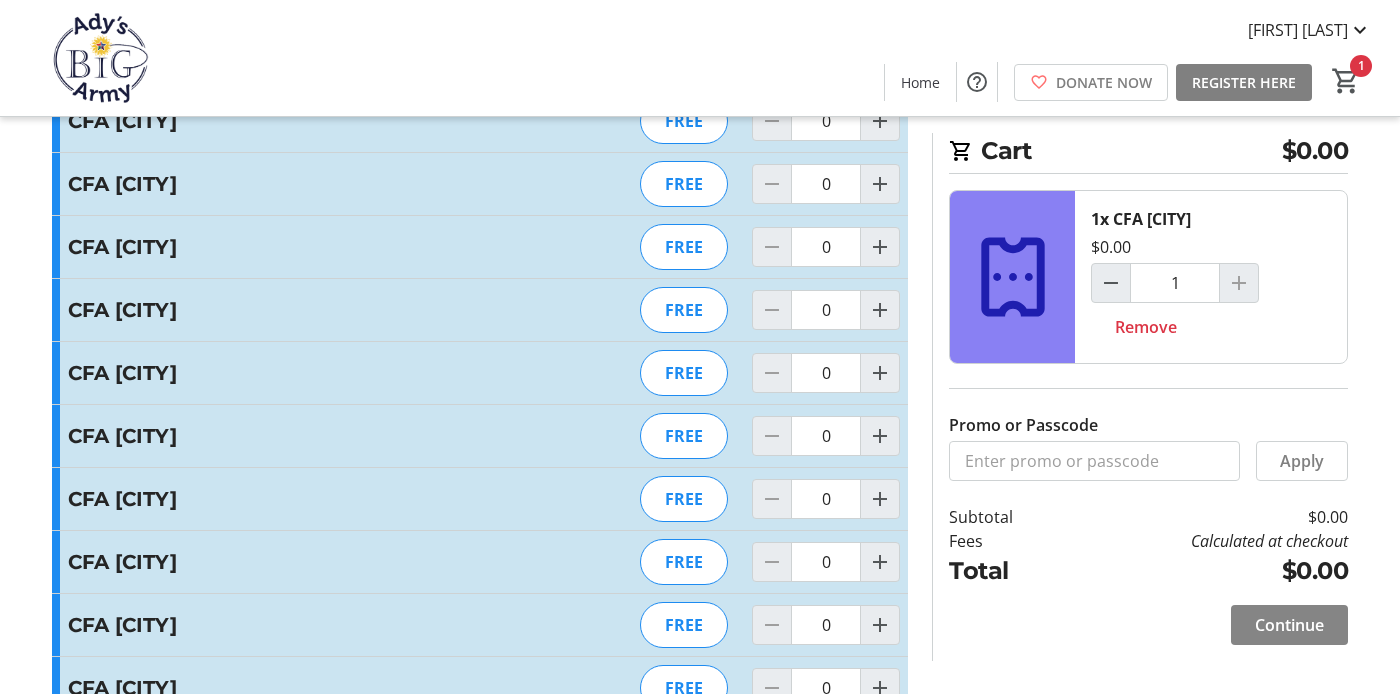 click on "Continue" 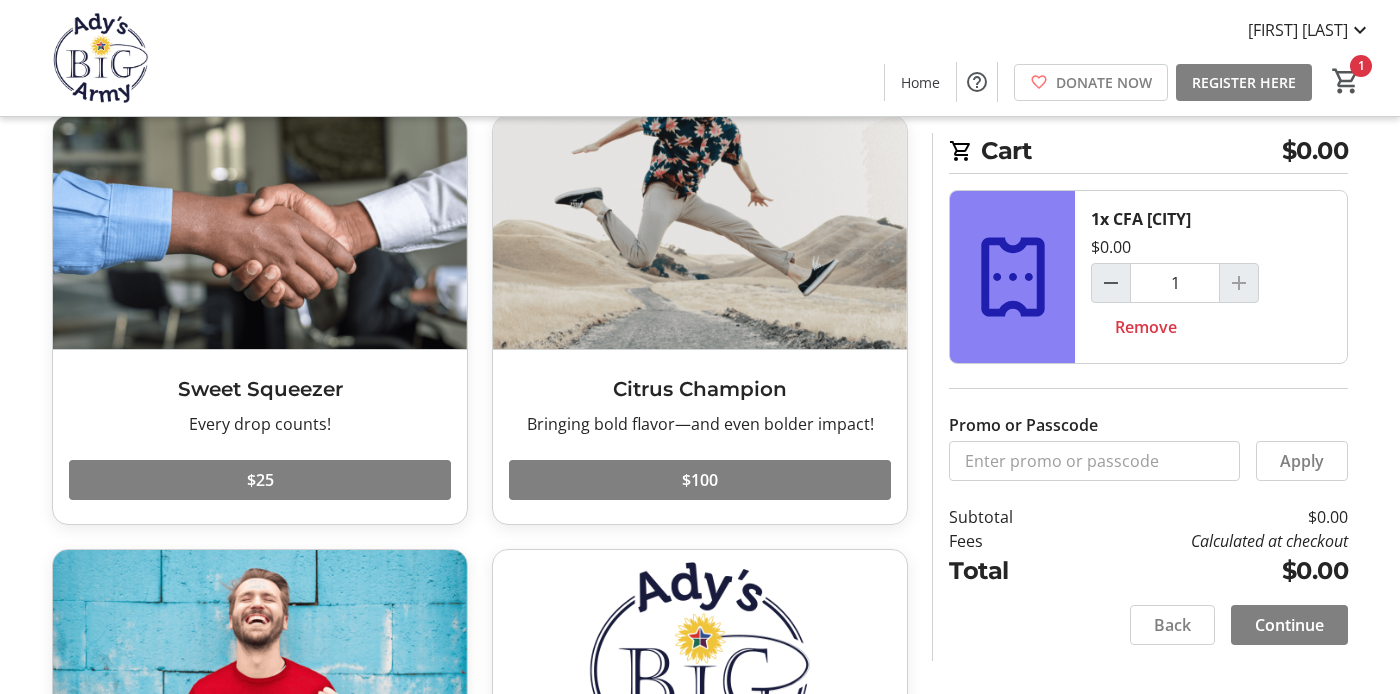 scroll, scrollTop: 431, scrollLeft: 0, axis: vertical 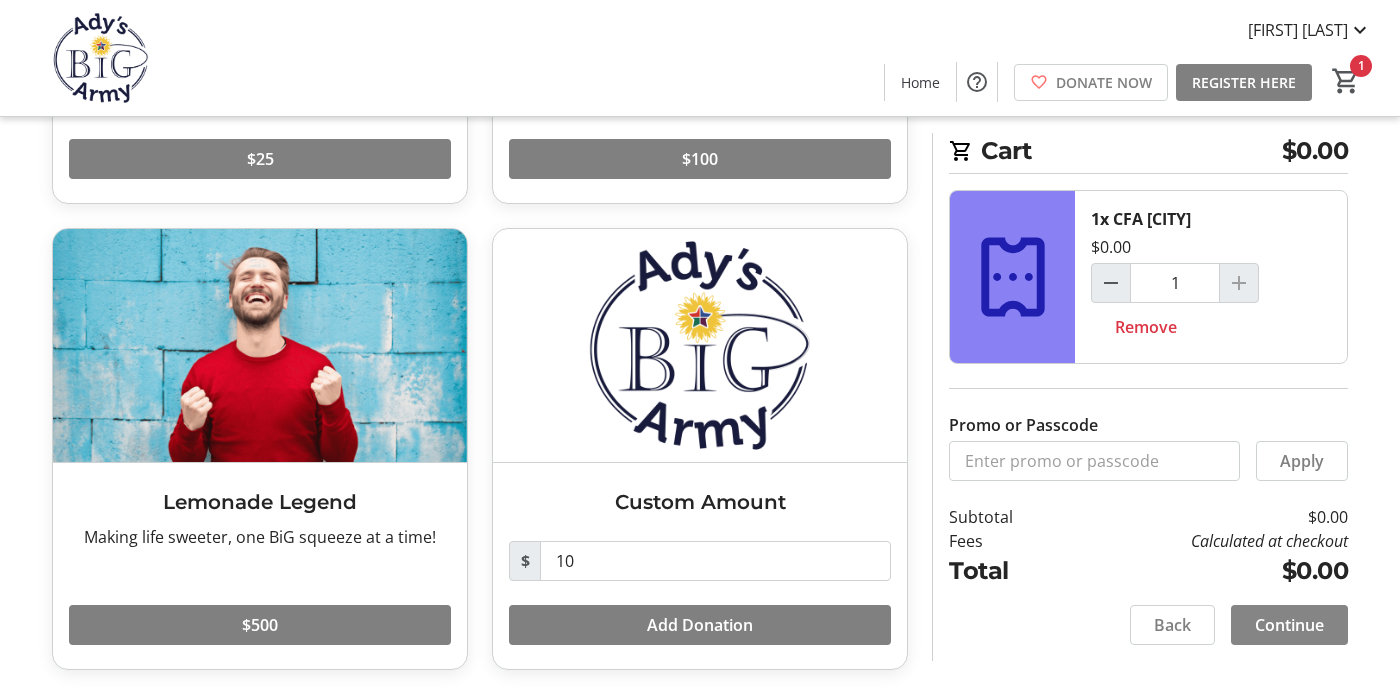 click on "Continue" 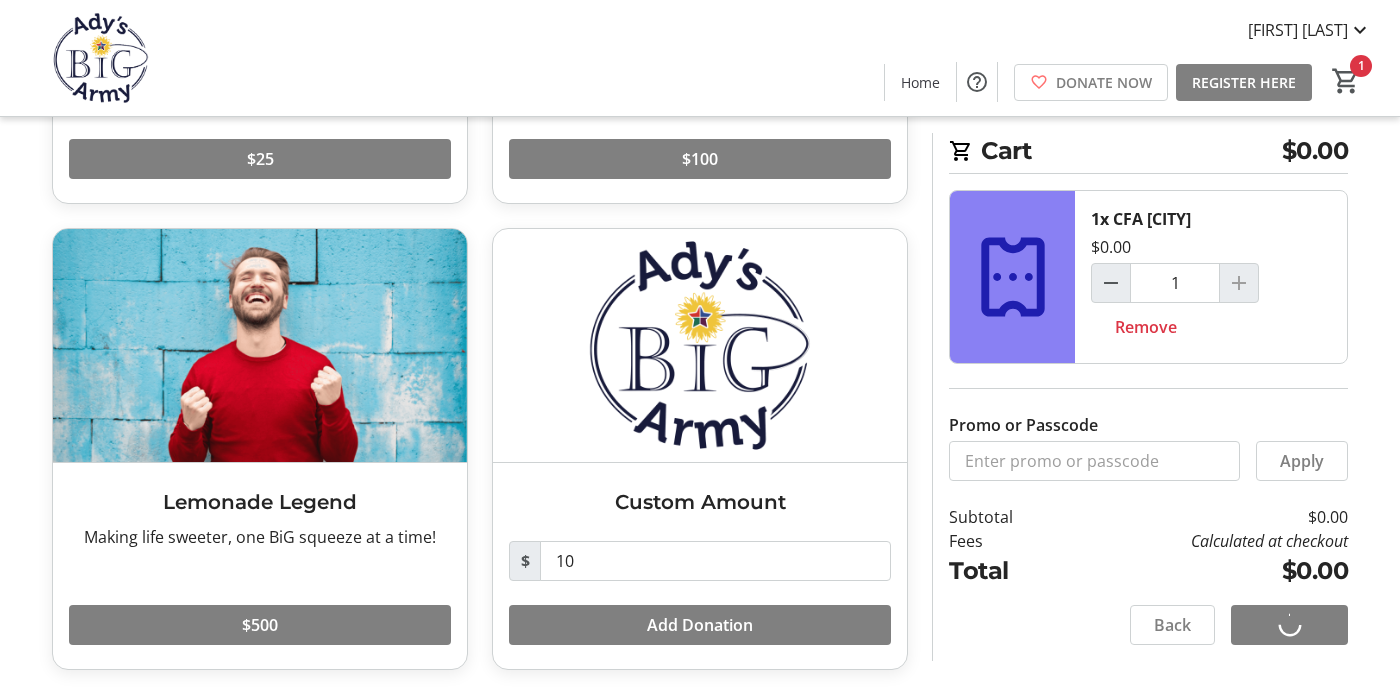 scroll, scrollTop: 0, scrollLeft: 0, axis: both 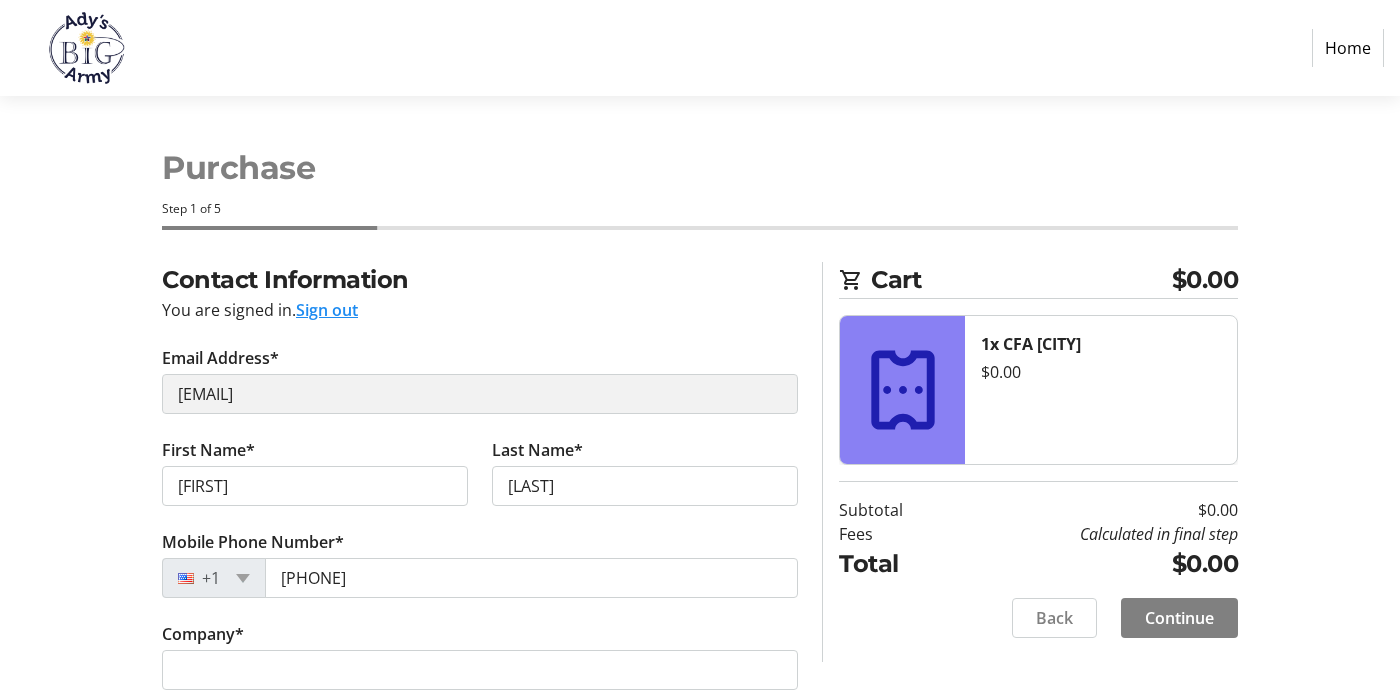 select on "US" 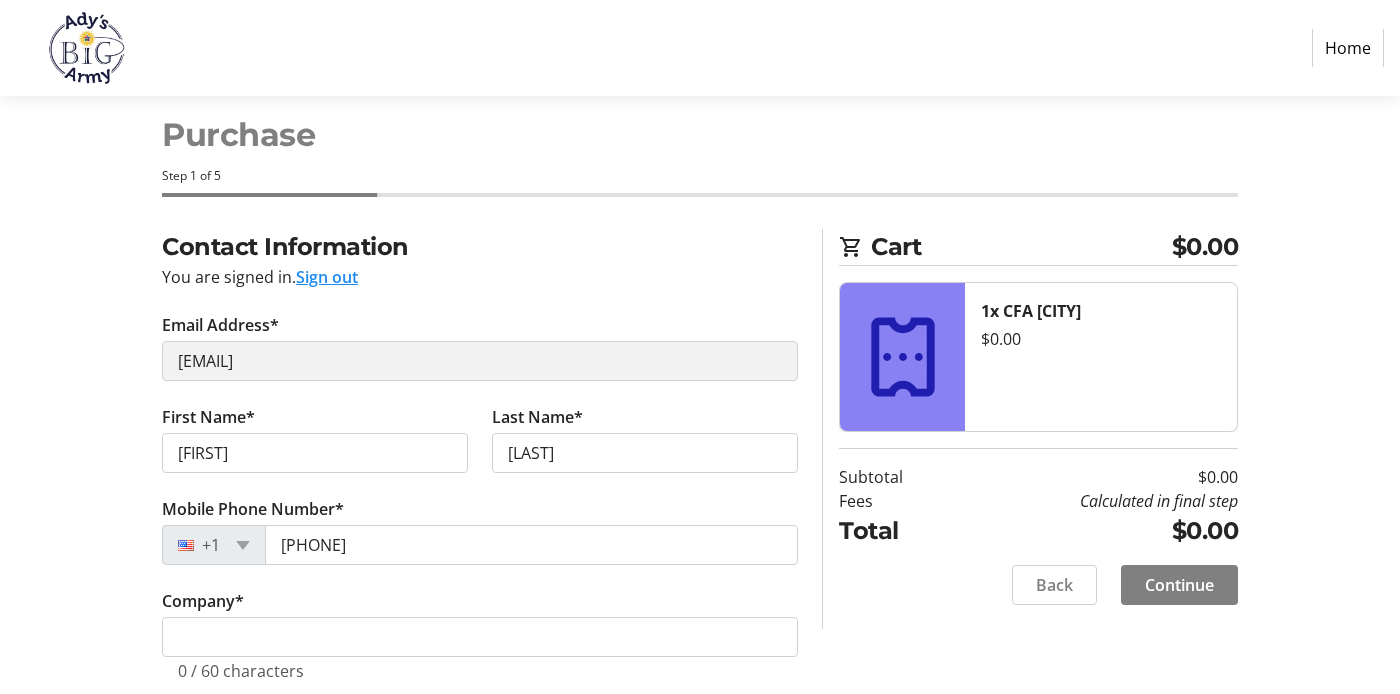 scroll, scrollTop: 24, scrollLeft: 0, axis: vertical 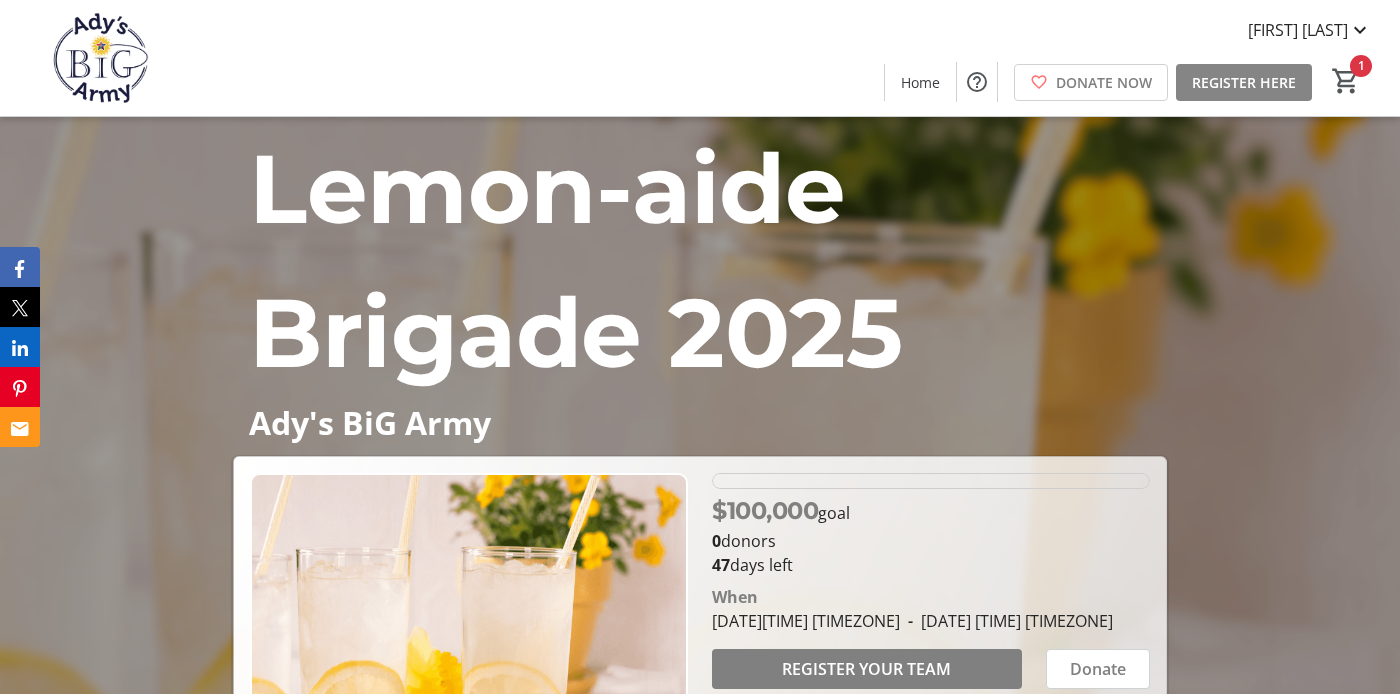 click on "REGISTER HERE" 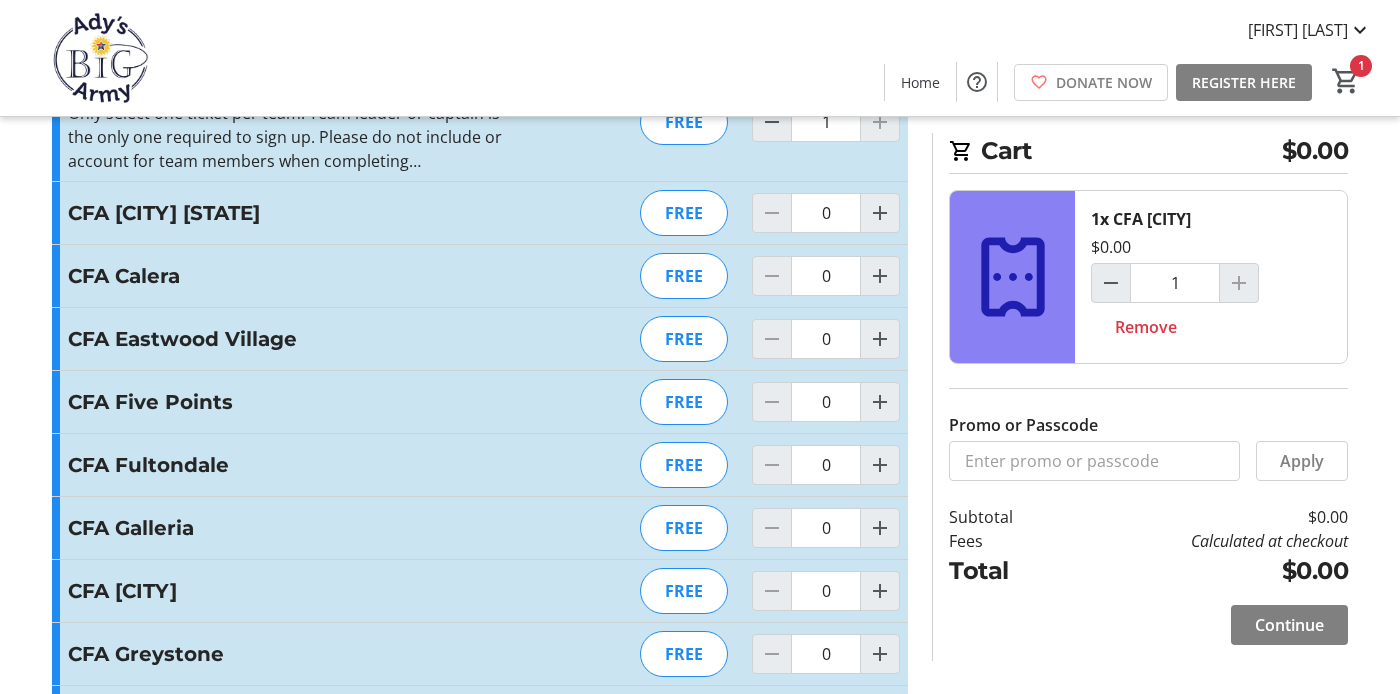 scroll, scrollTop: 105, scrollLeft: 0, axis: vertical 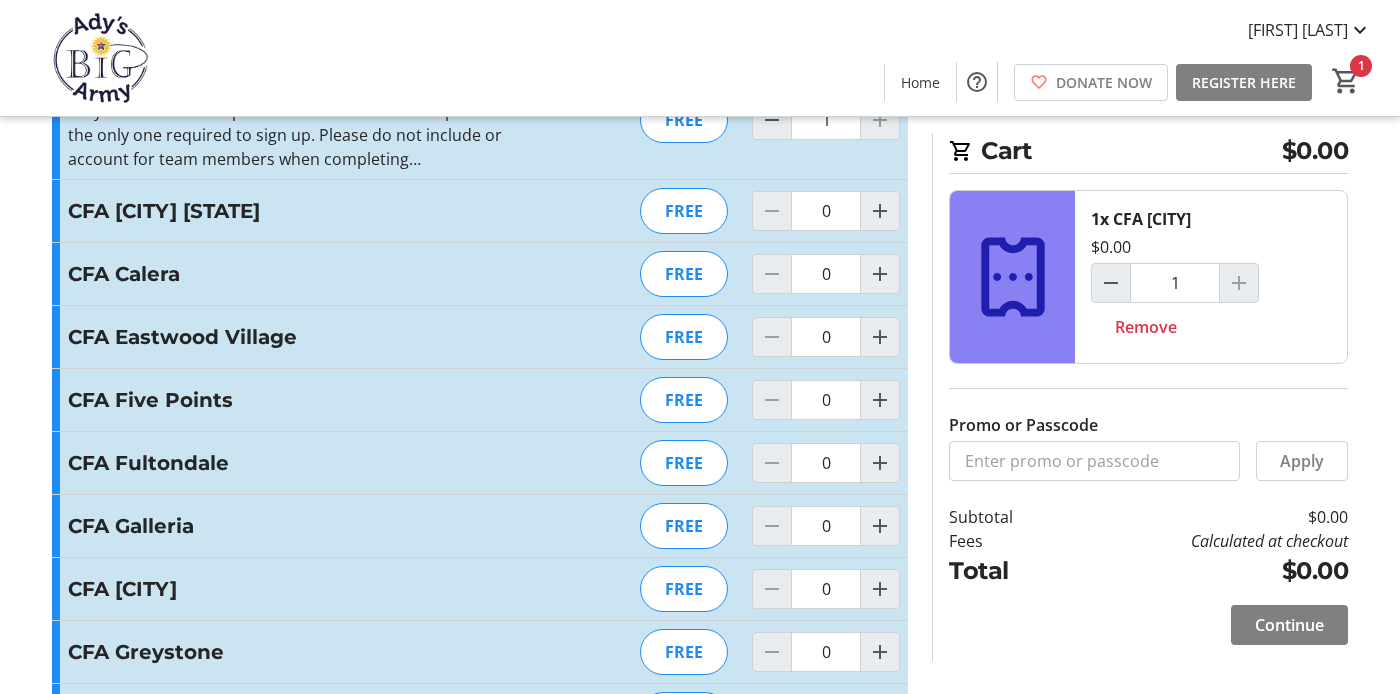 click 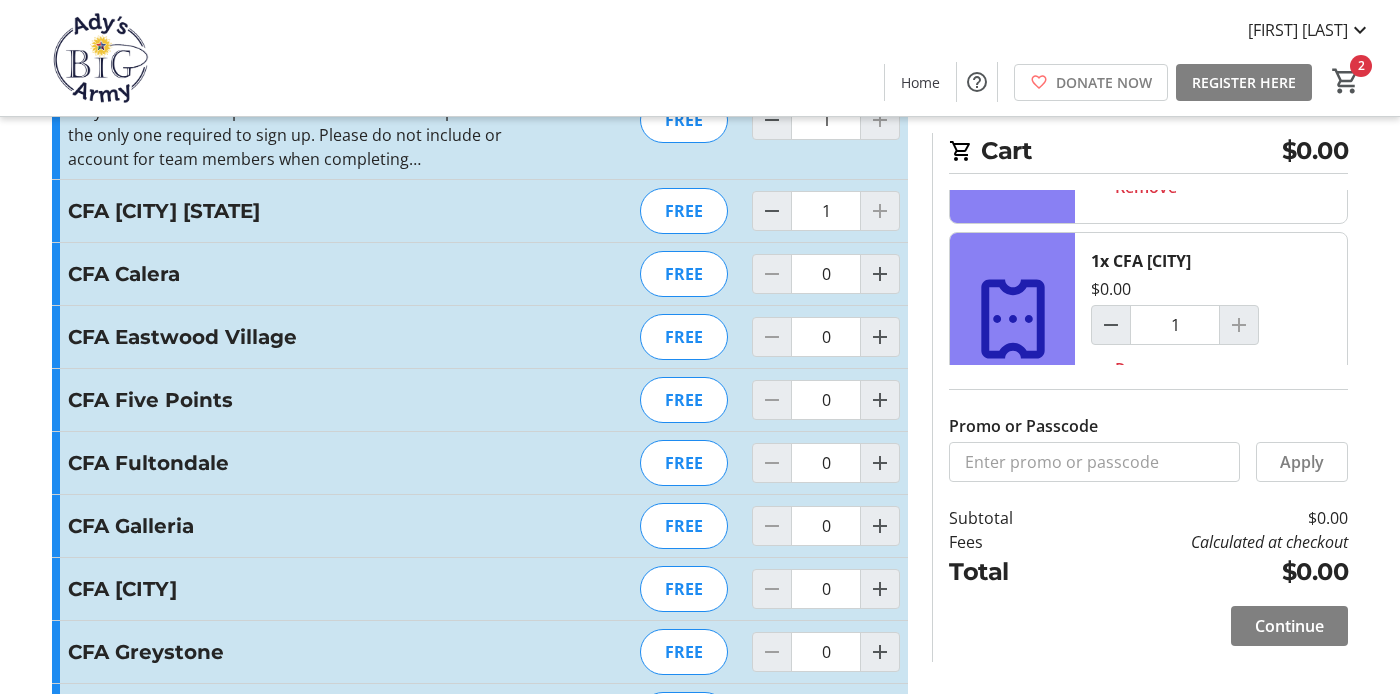 scroll, scrollTop: 181, scrollLeft: 0, axis: vertical 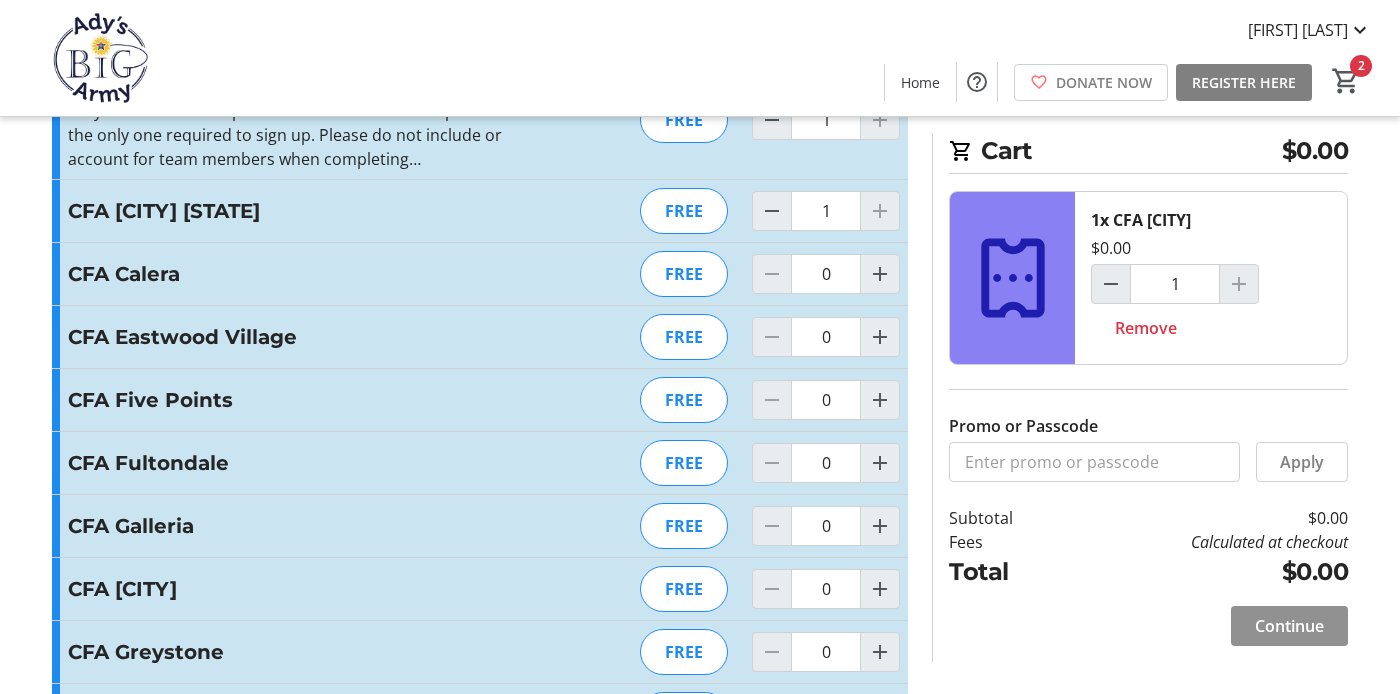 click on "Continue" 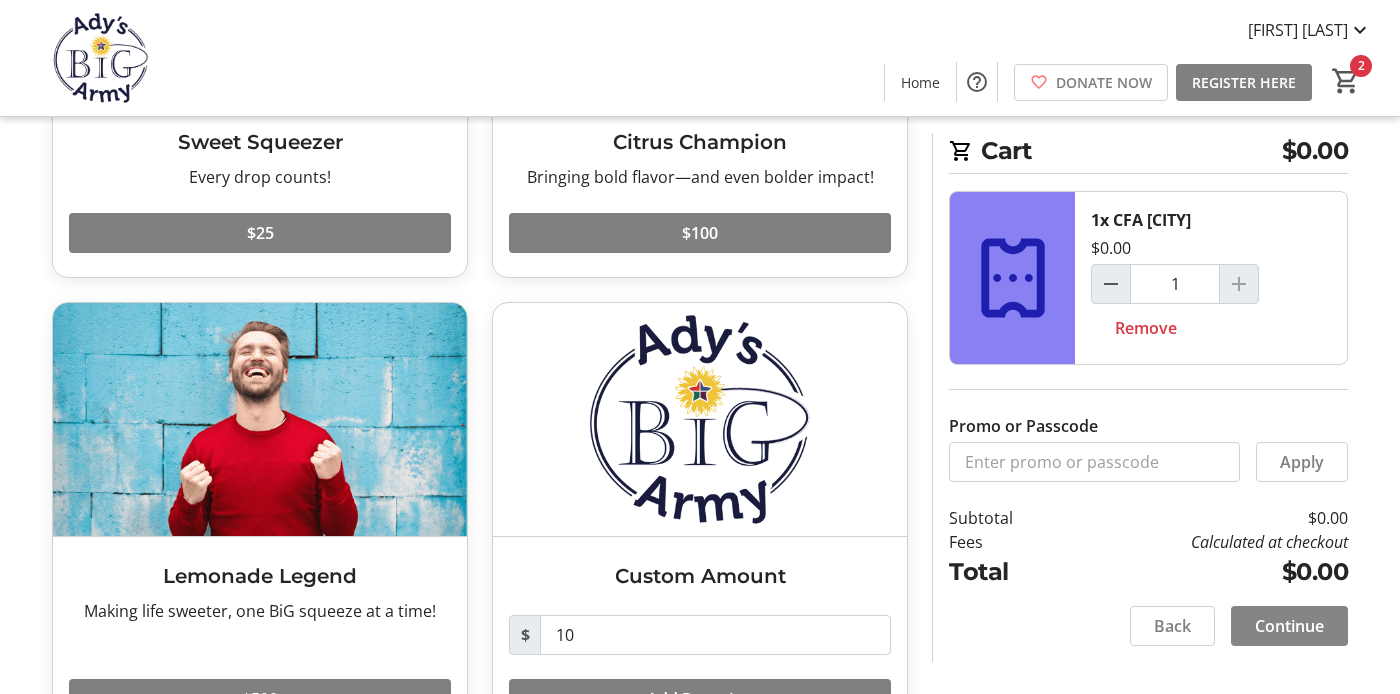 scroll, scrollTop: 394, scrollLeft: 0, axis: vertical 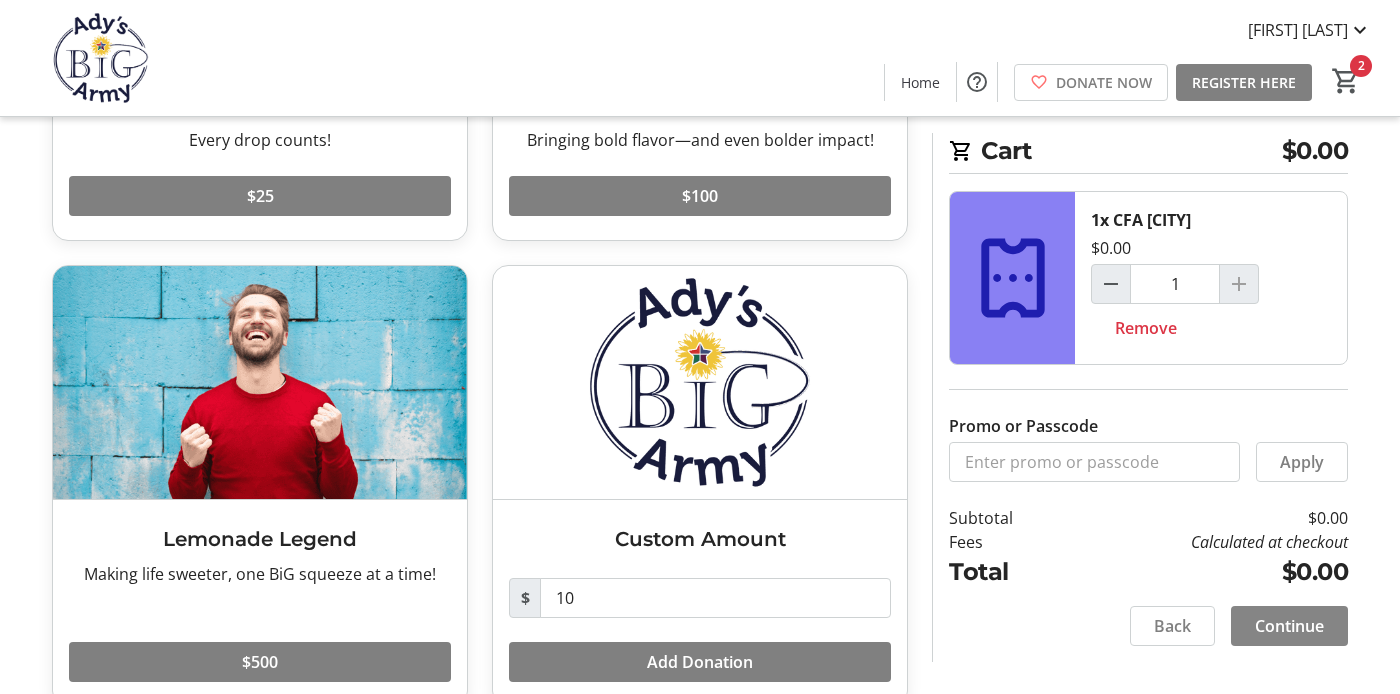 click on "Continue" 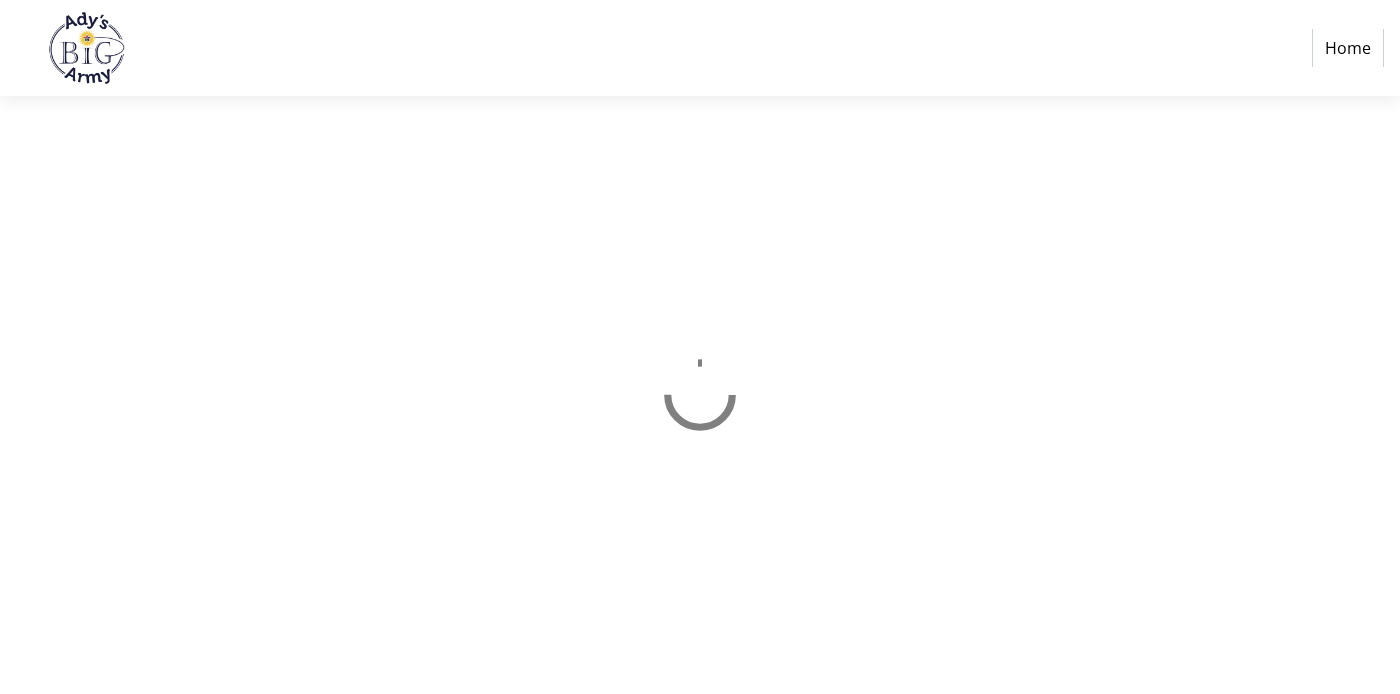 scroll, scrollTop: 0, scrollLeft: 0, axis: both 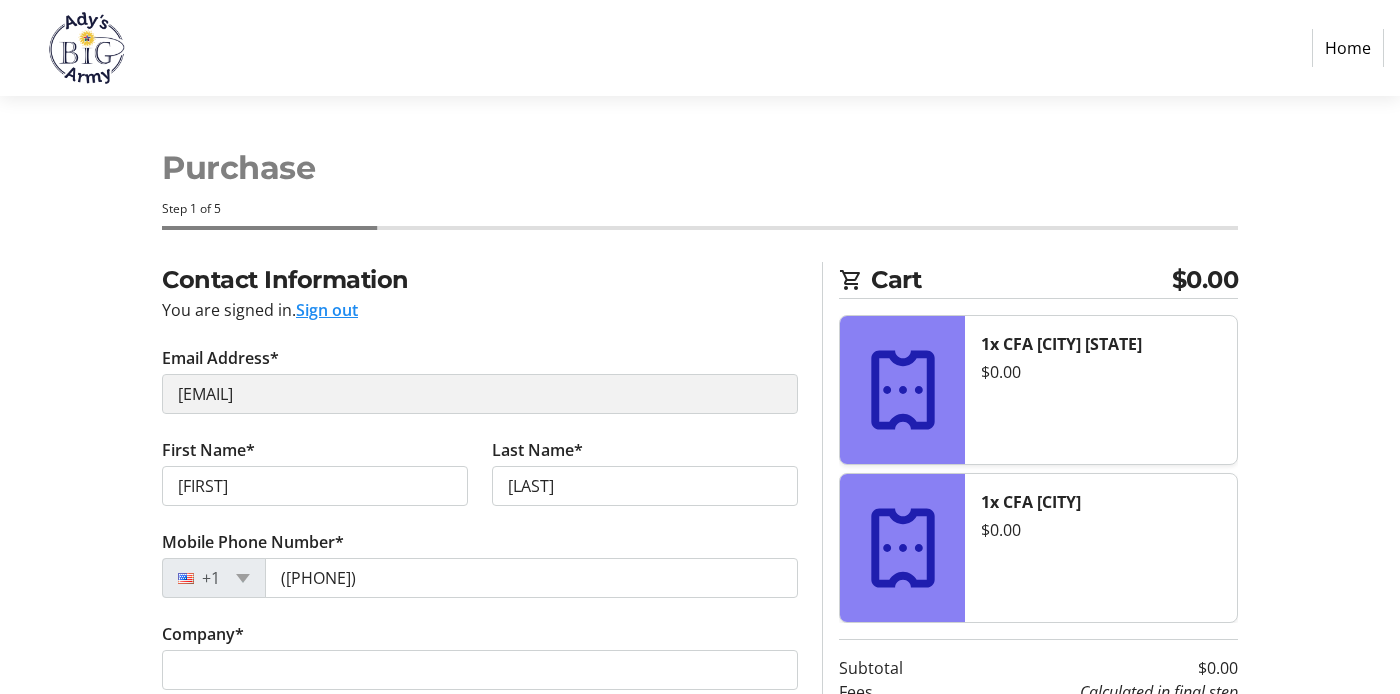 select on "US" 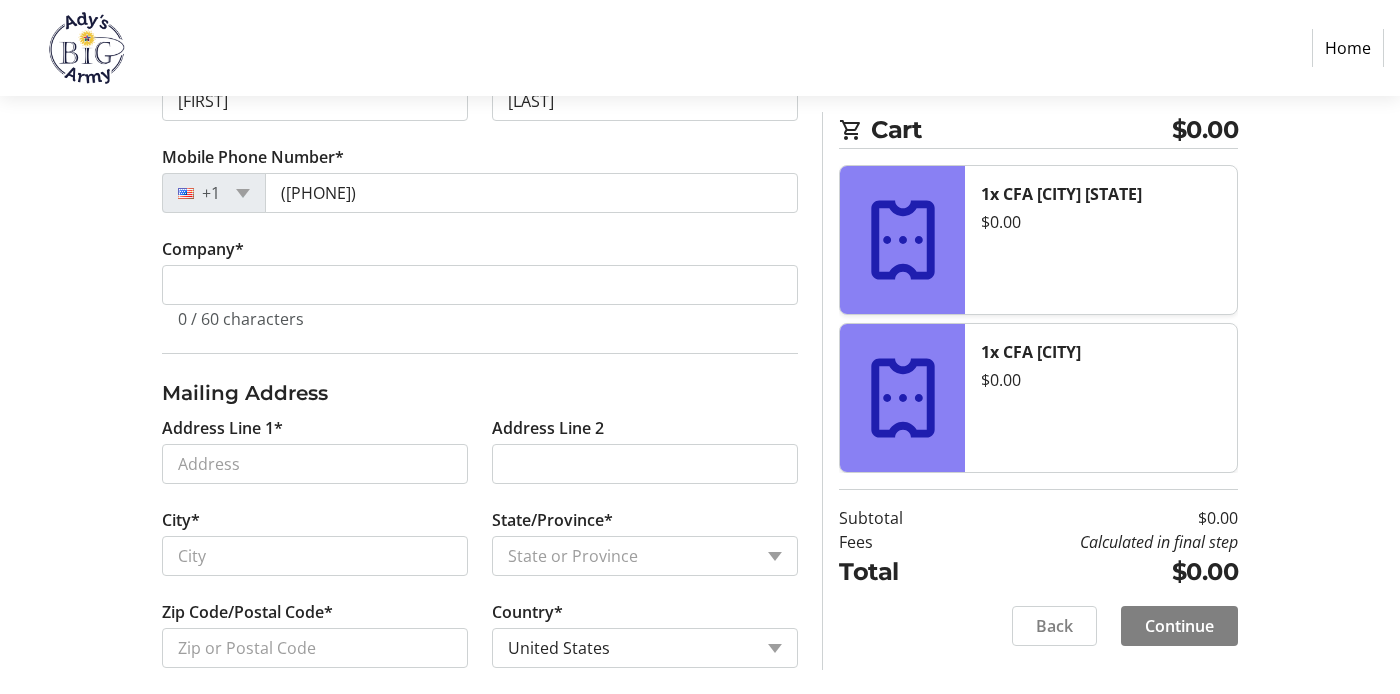 scroll, scrollTop: 407, scrollLeft: 0, axis: vertical 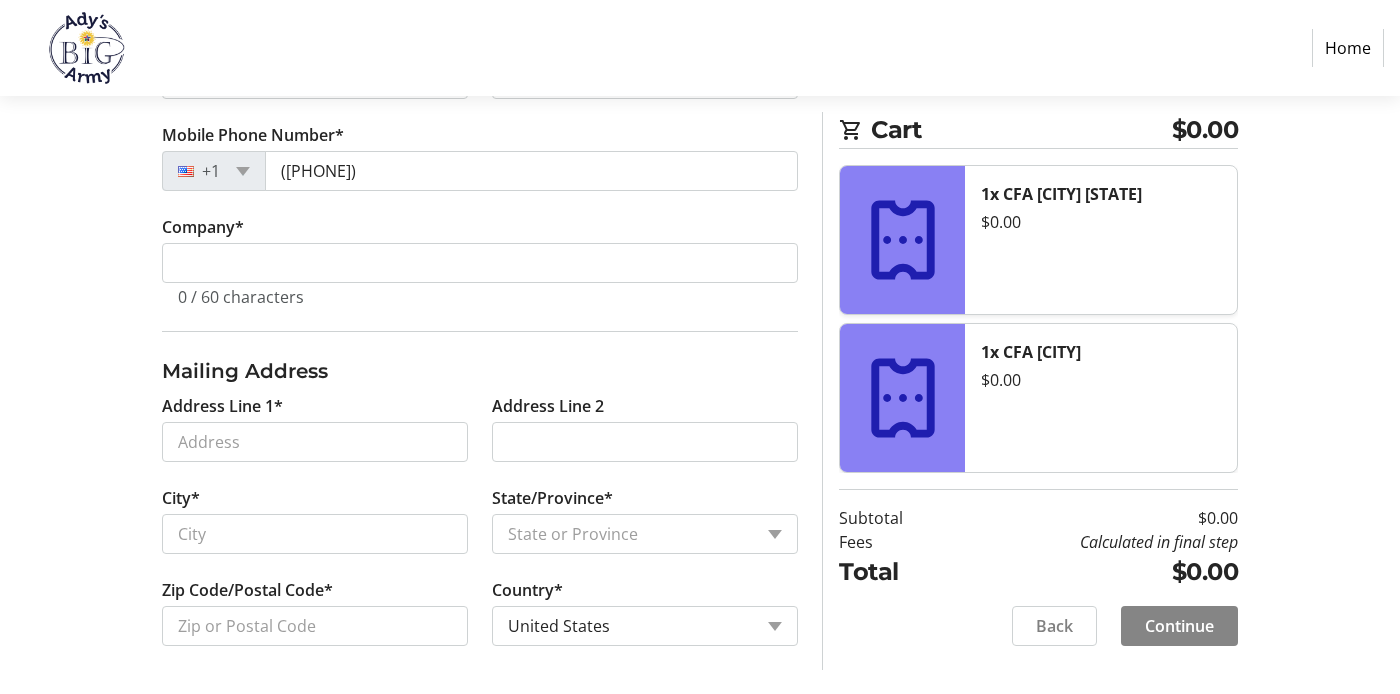 click 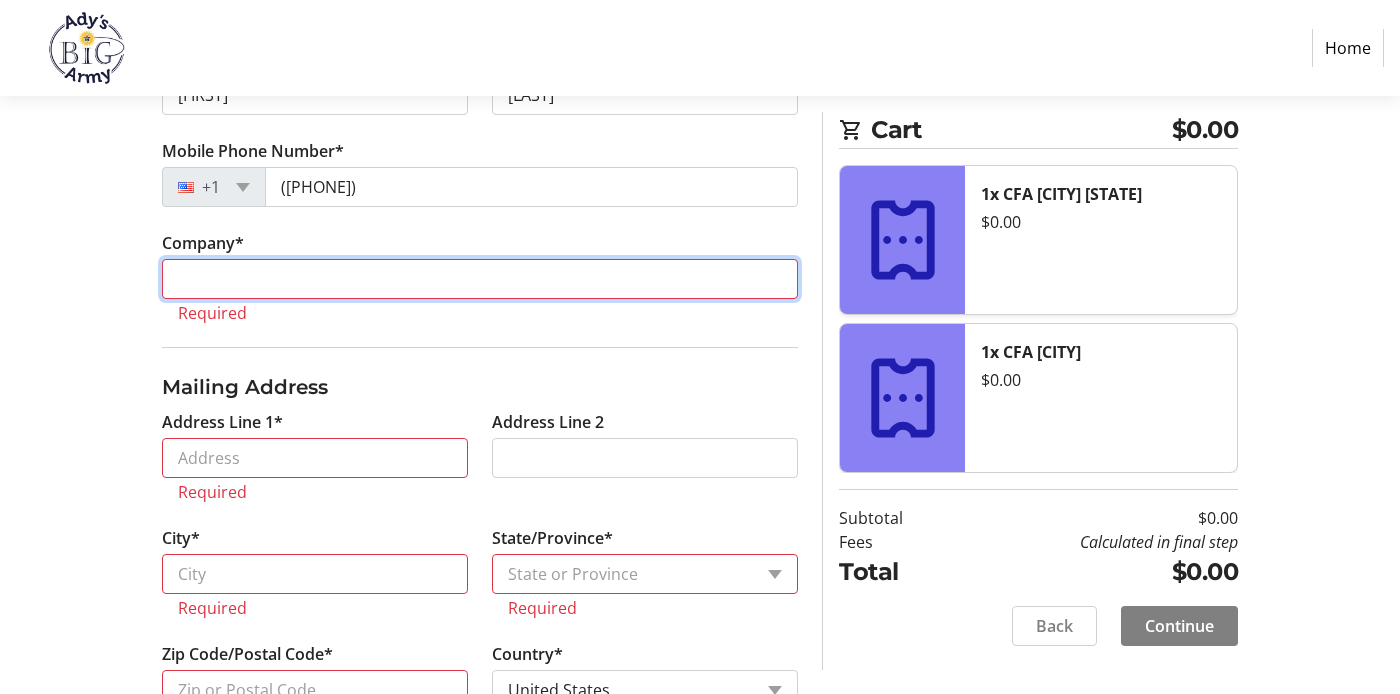 scroll, scrollTop: 479, scrollLeft: 0, axis: vertical 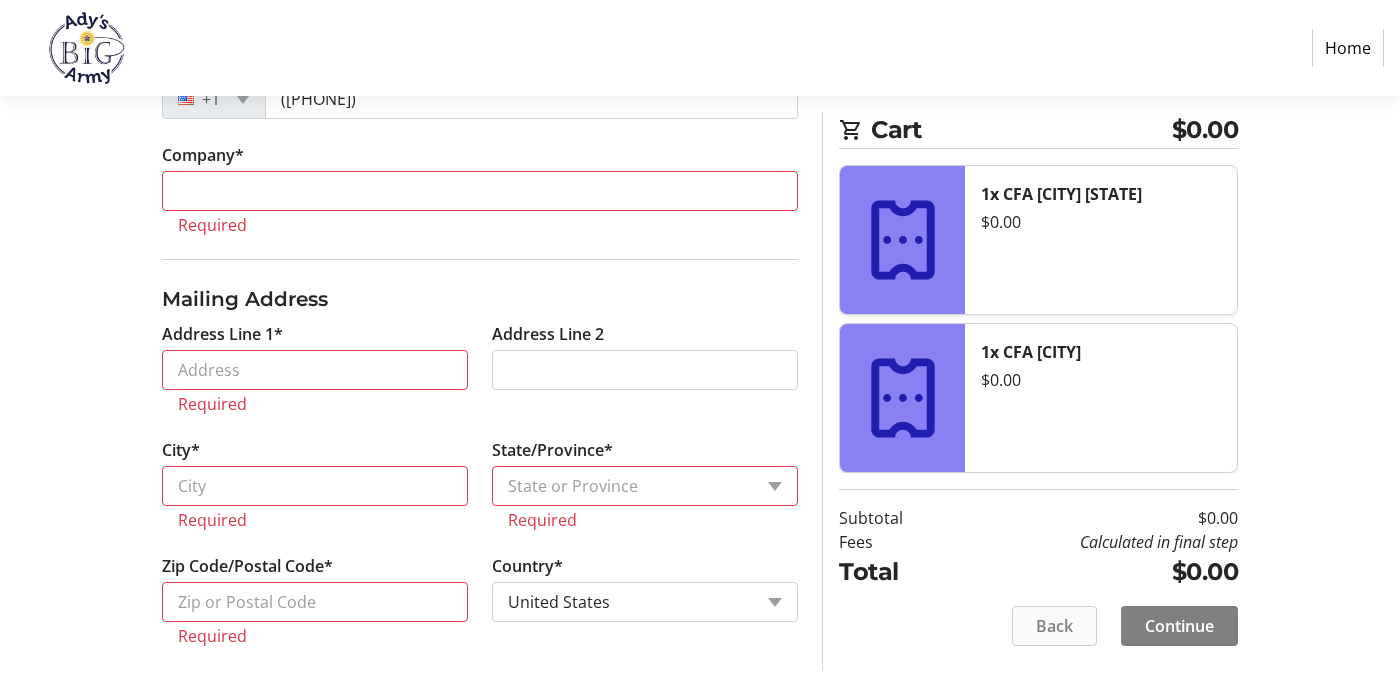 click 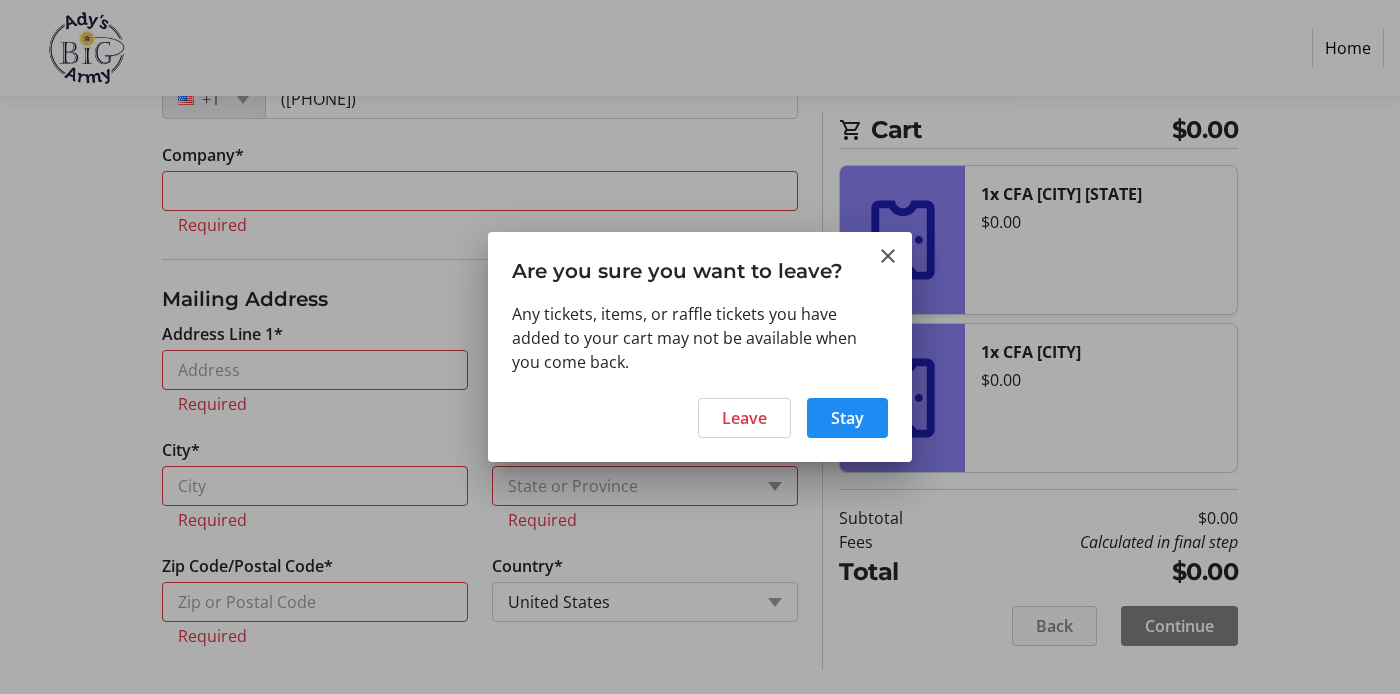 scroll, scrollTop: 0, scrollLeft: 0, axis: both 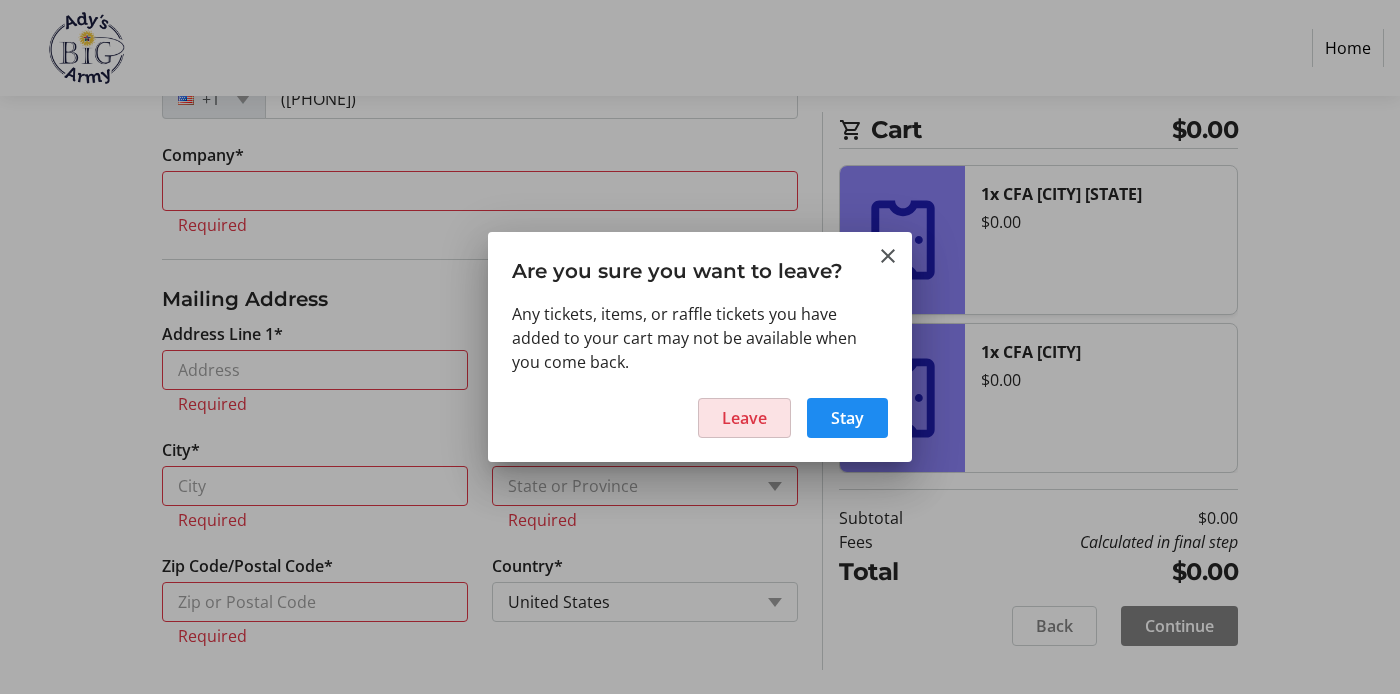 click on "Leave" at bounding box center (744, 418) 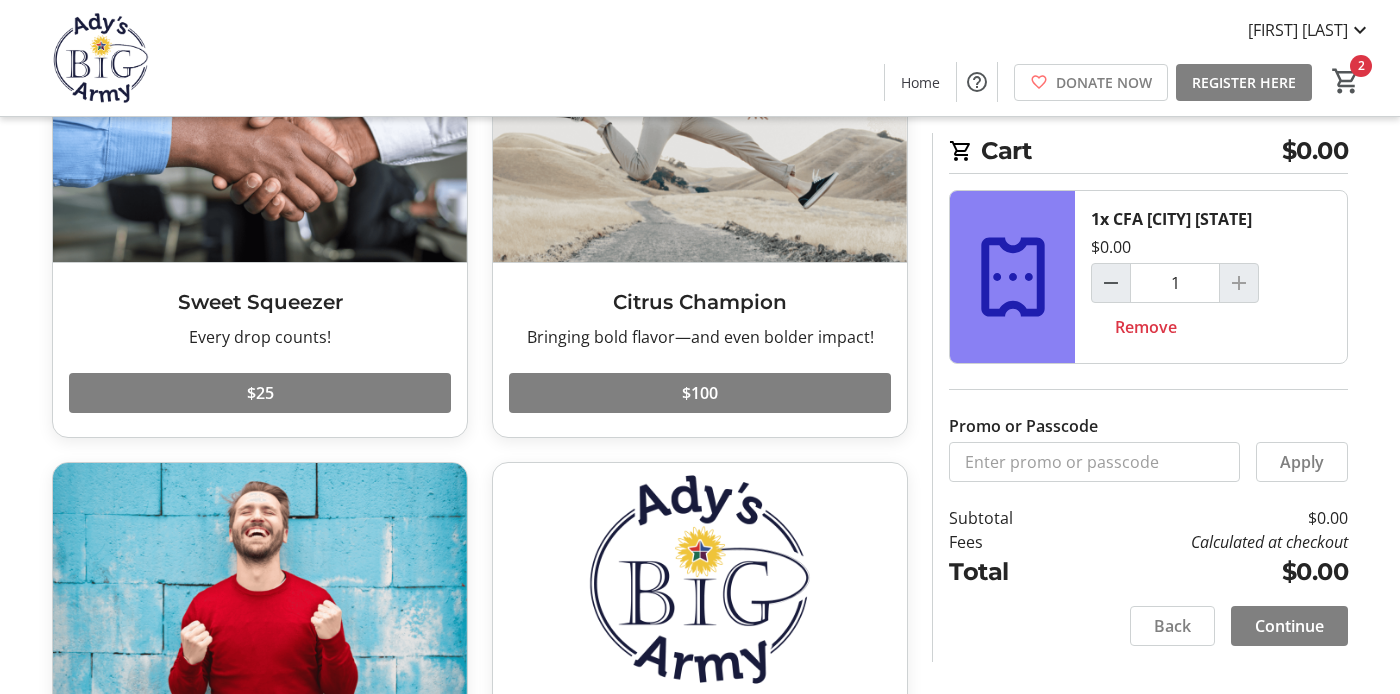 scroll, scrollTop: 0, scrollLeft: 0, axis: both 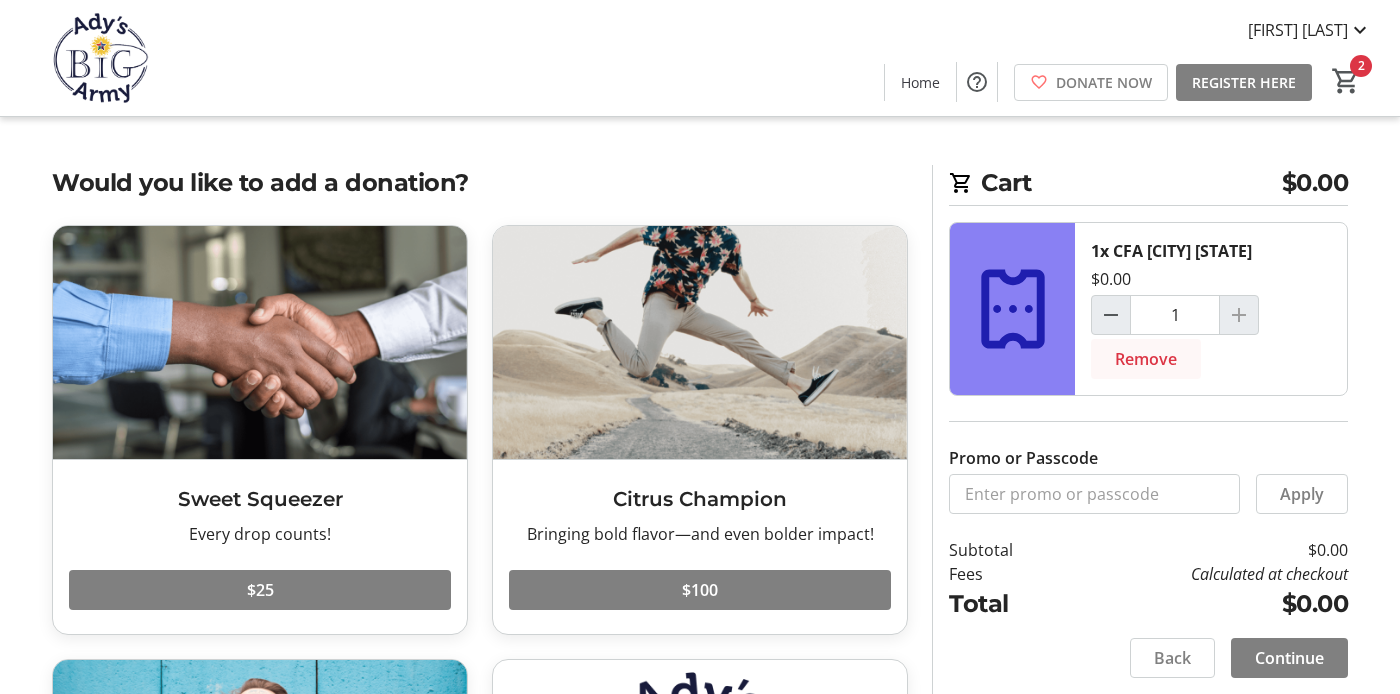 click on "Remove" 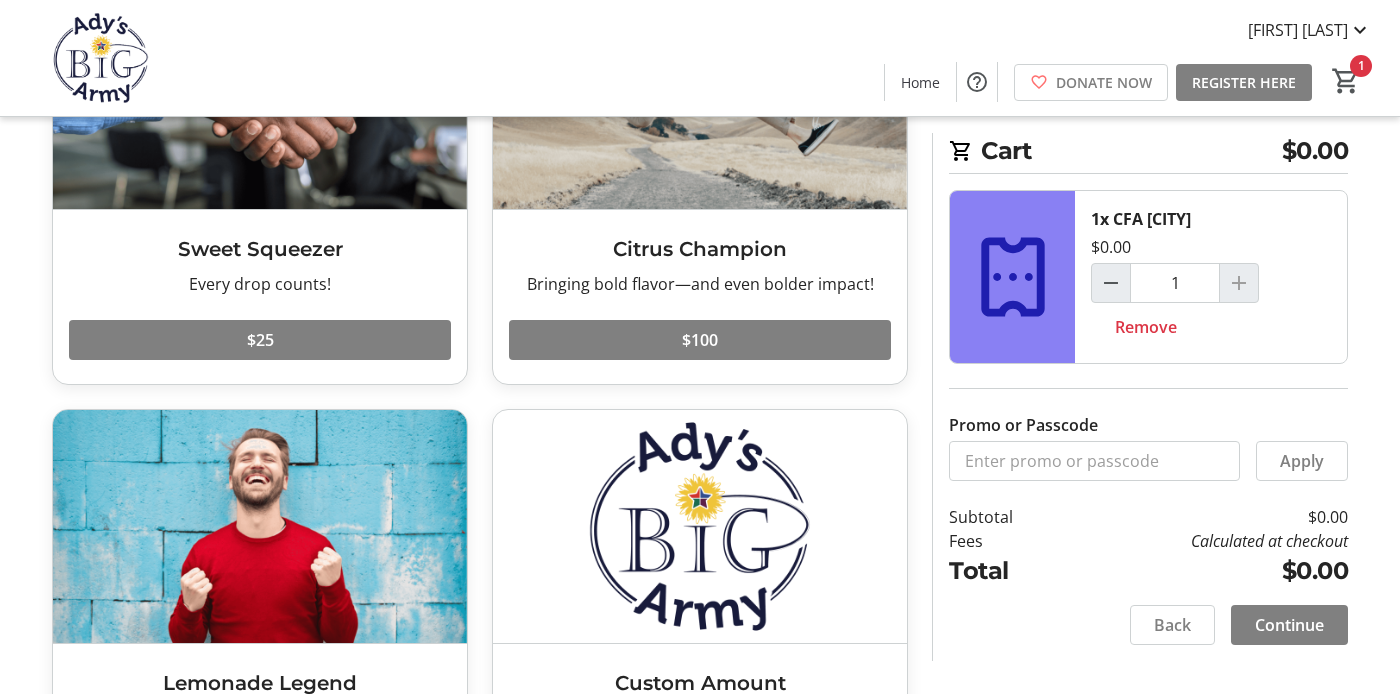 scroll, scrollTop: 283, scrollLeft: 0, axis: vertical 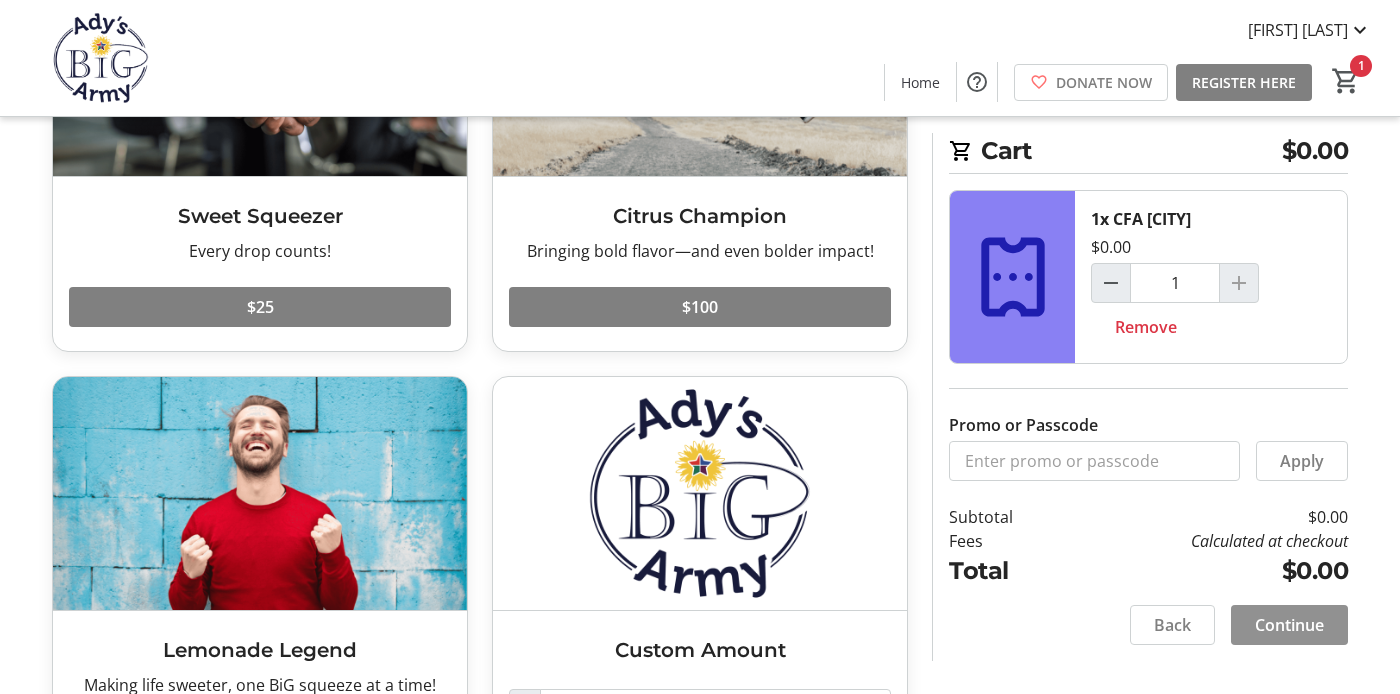click on "Continue" 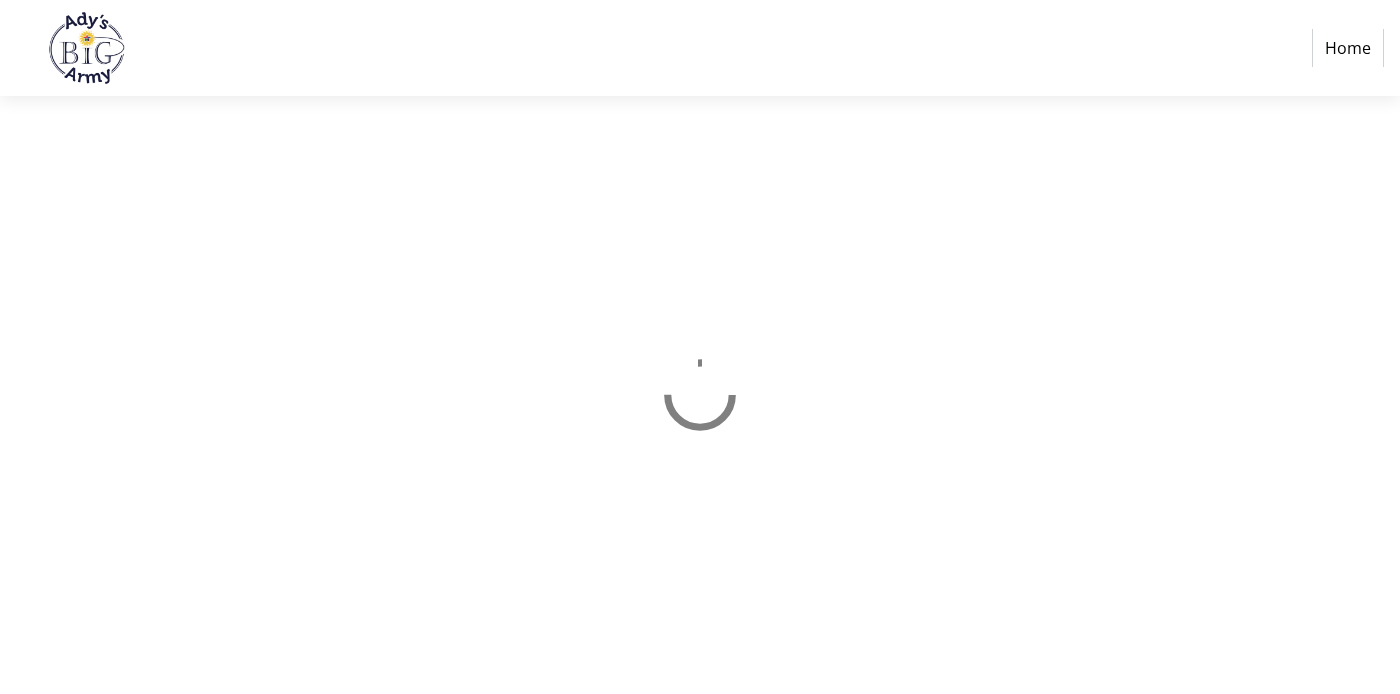 scroll, scrollTop: 0, scrollLeft: 0, axis: both 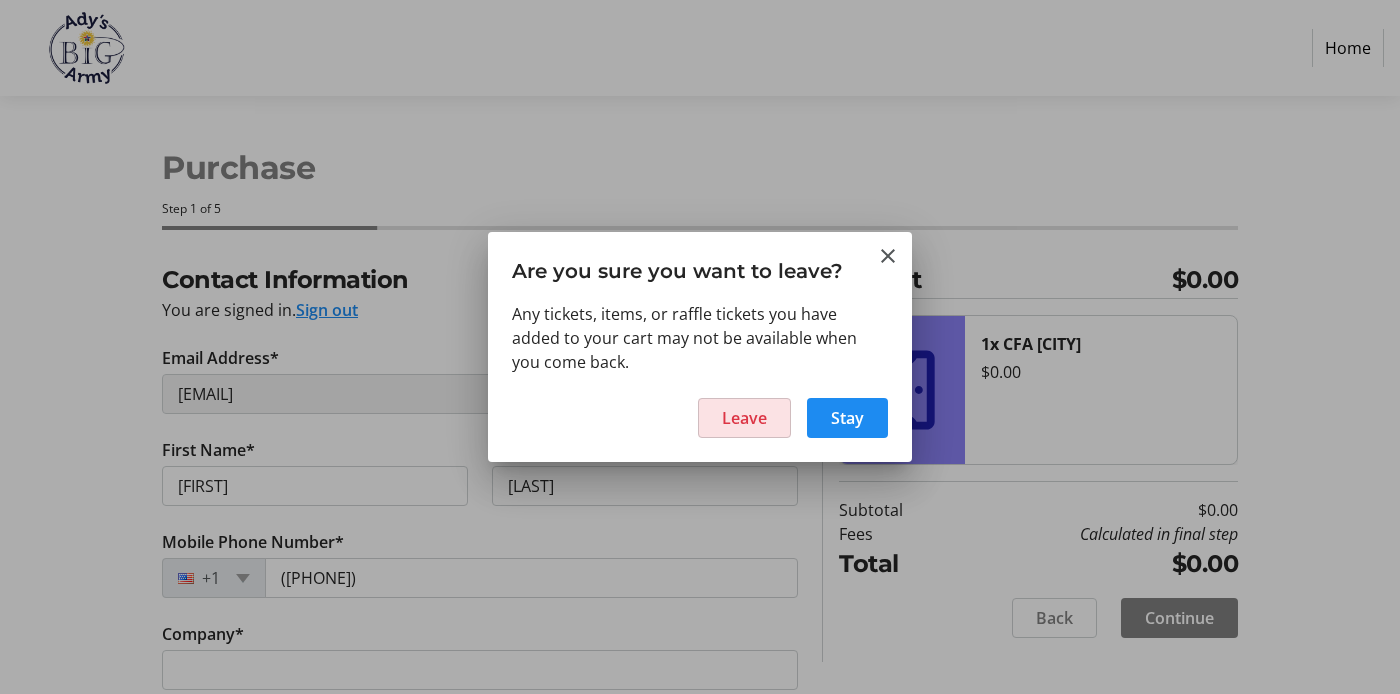 click on "Leave" at bounding box center (744, 418) 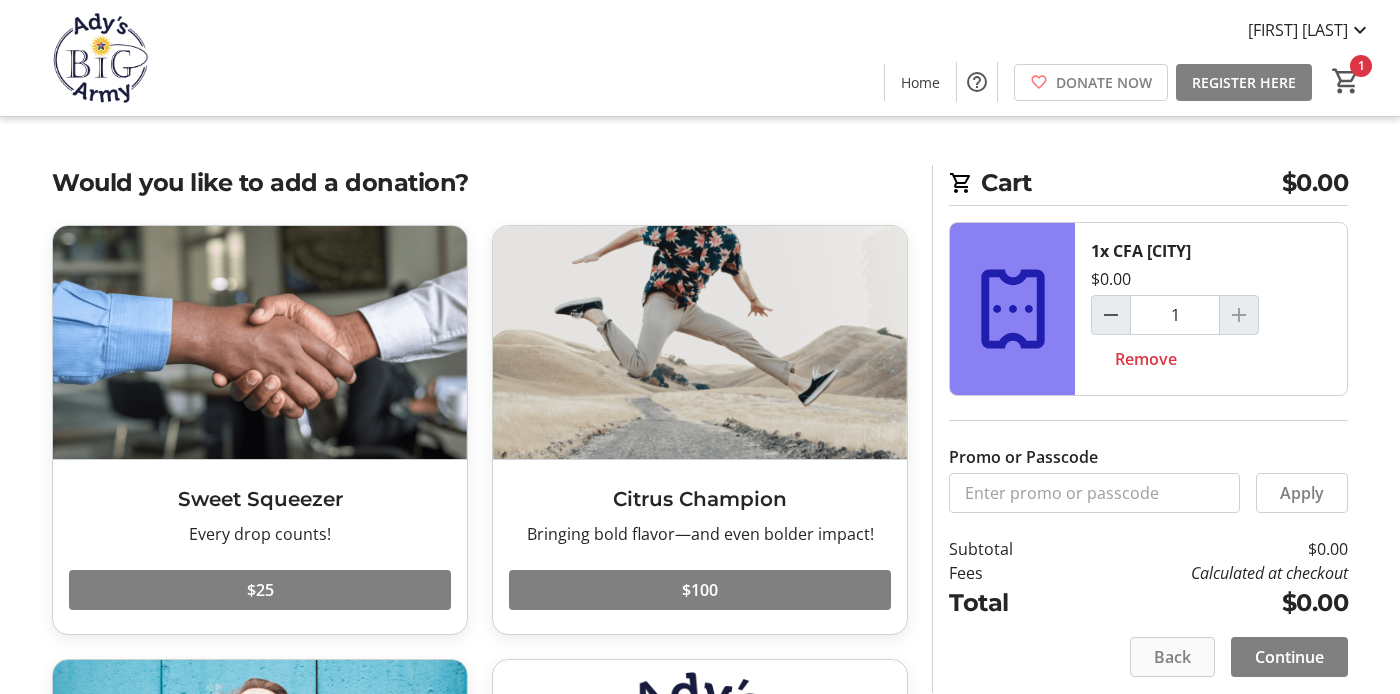 click on "Back" 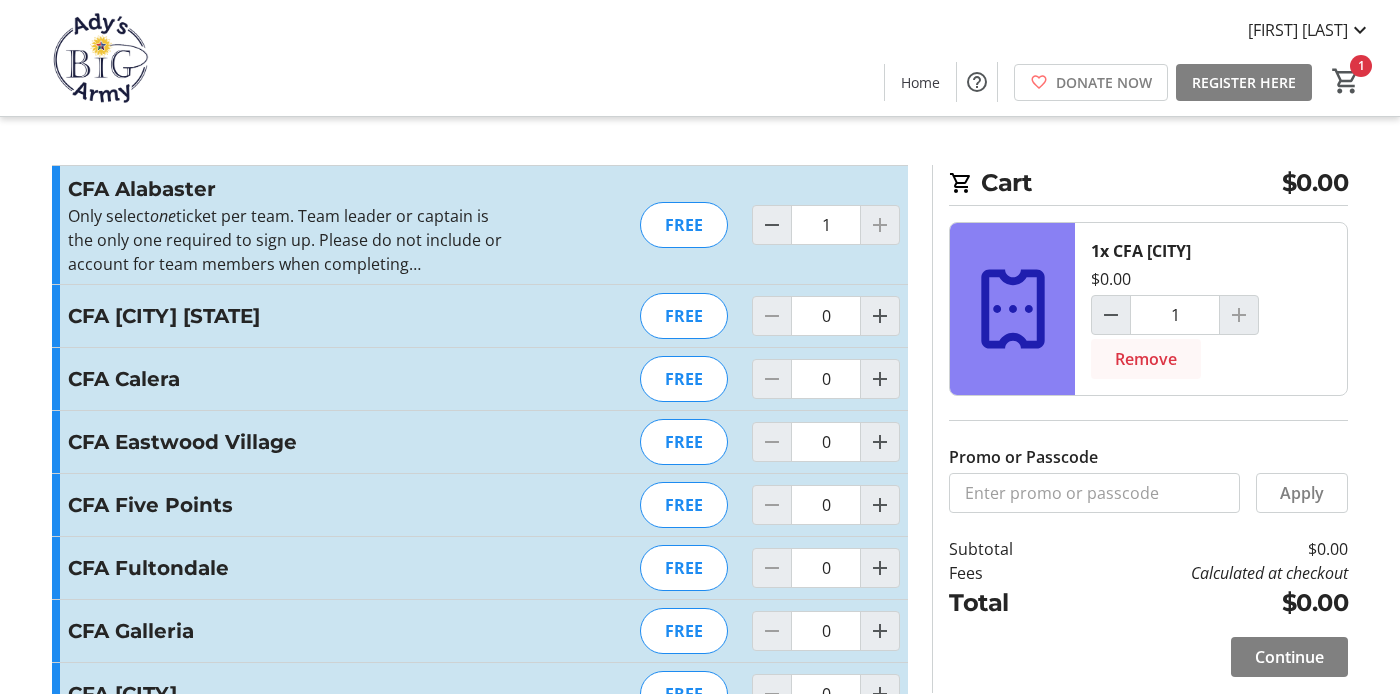click on "Remove" 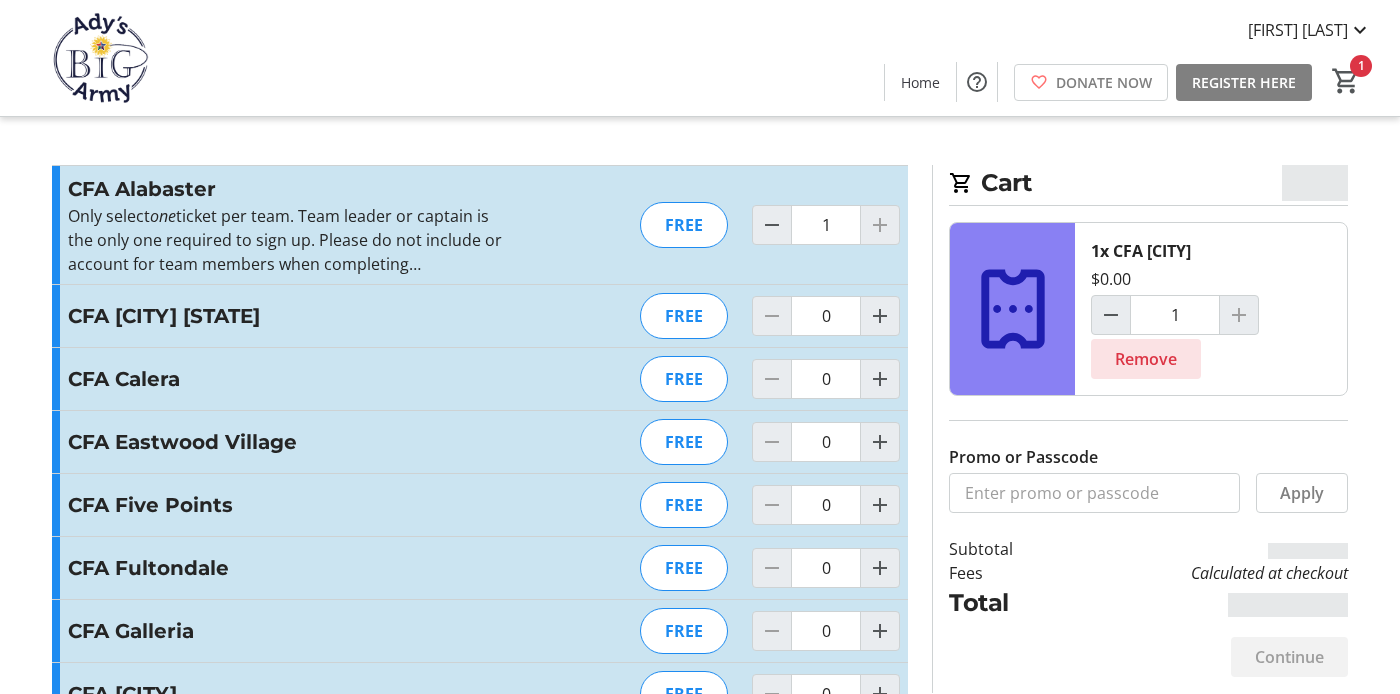 type on "0" 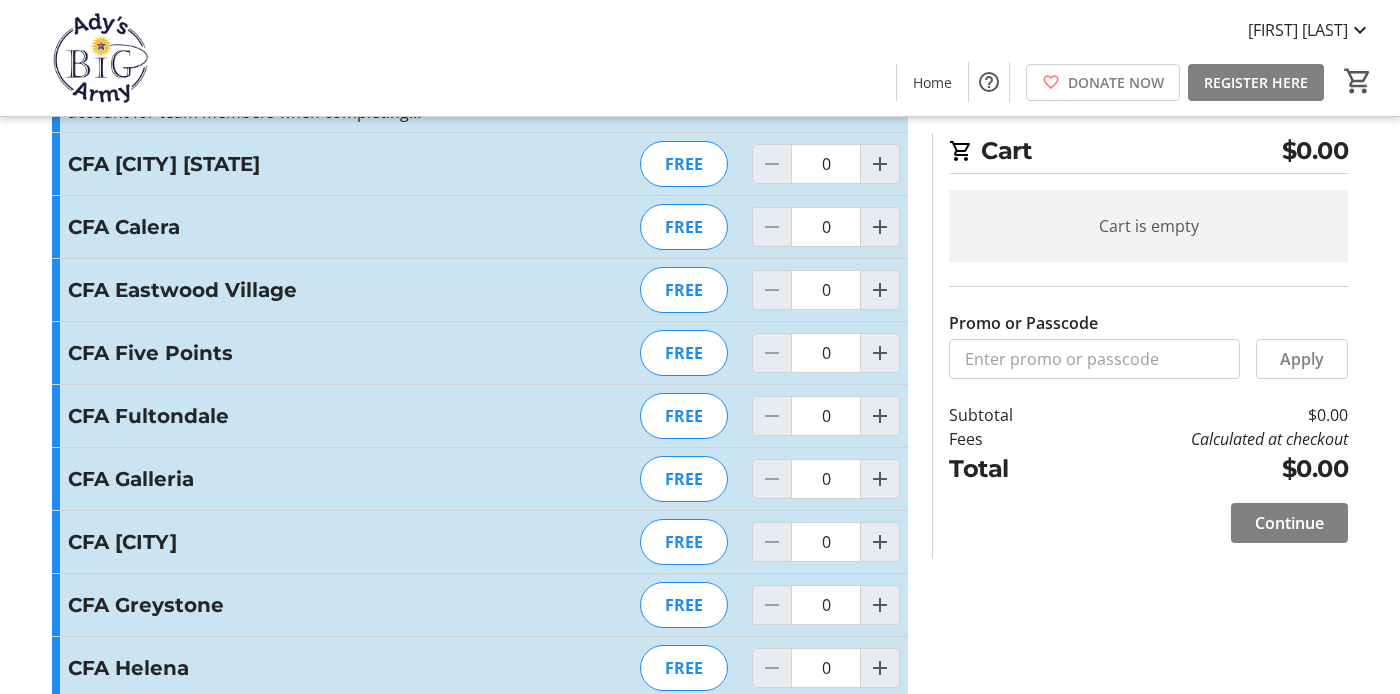 scroll, scrollTop: 180, scrollLeft: 0, axis: vertical 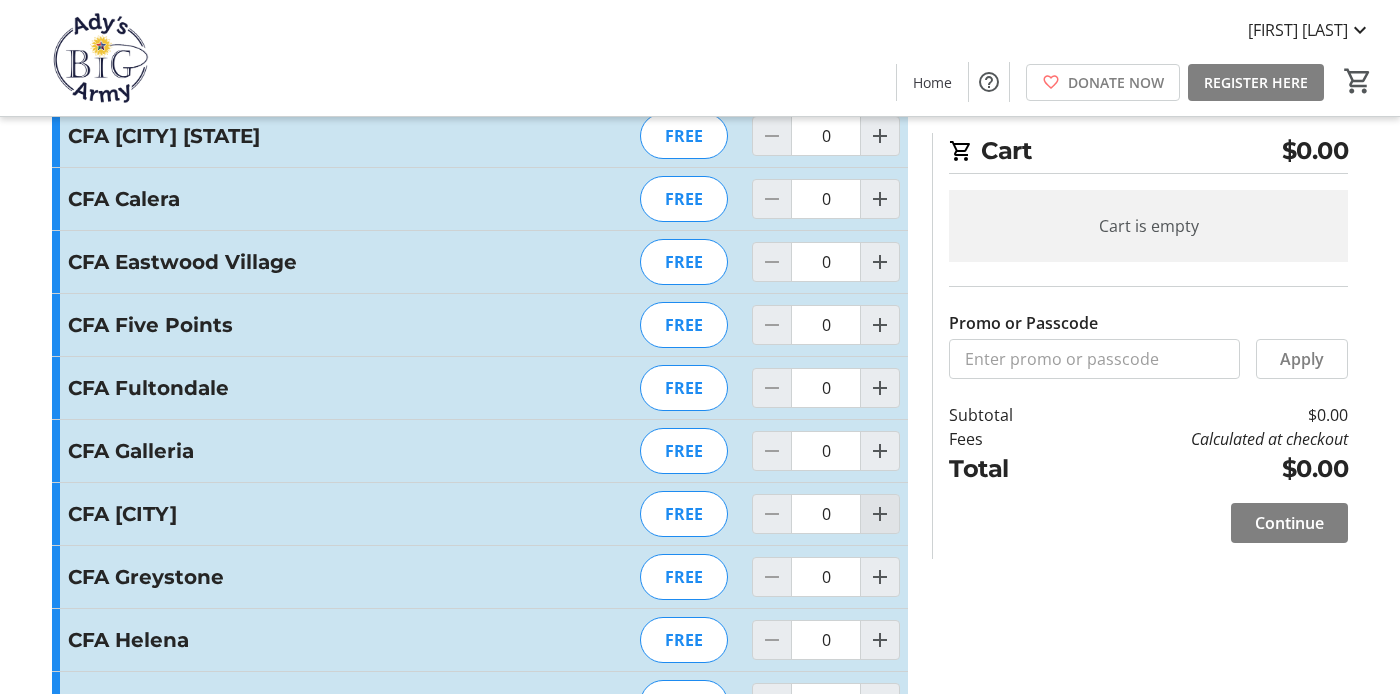 click 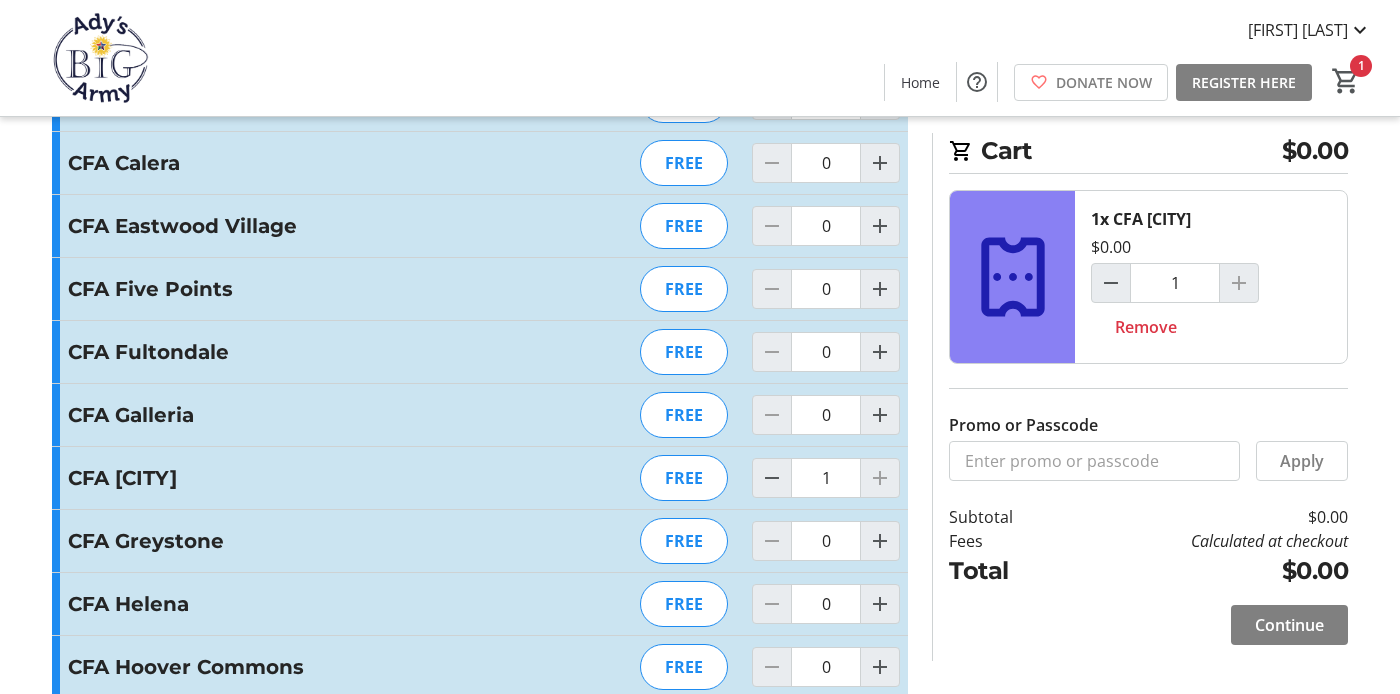 scroll, scrollTop: 331, scrollLeft: 0, axis: vertical 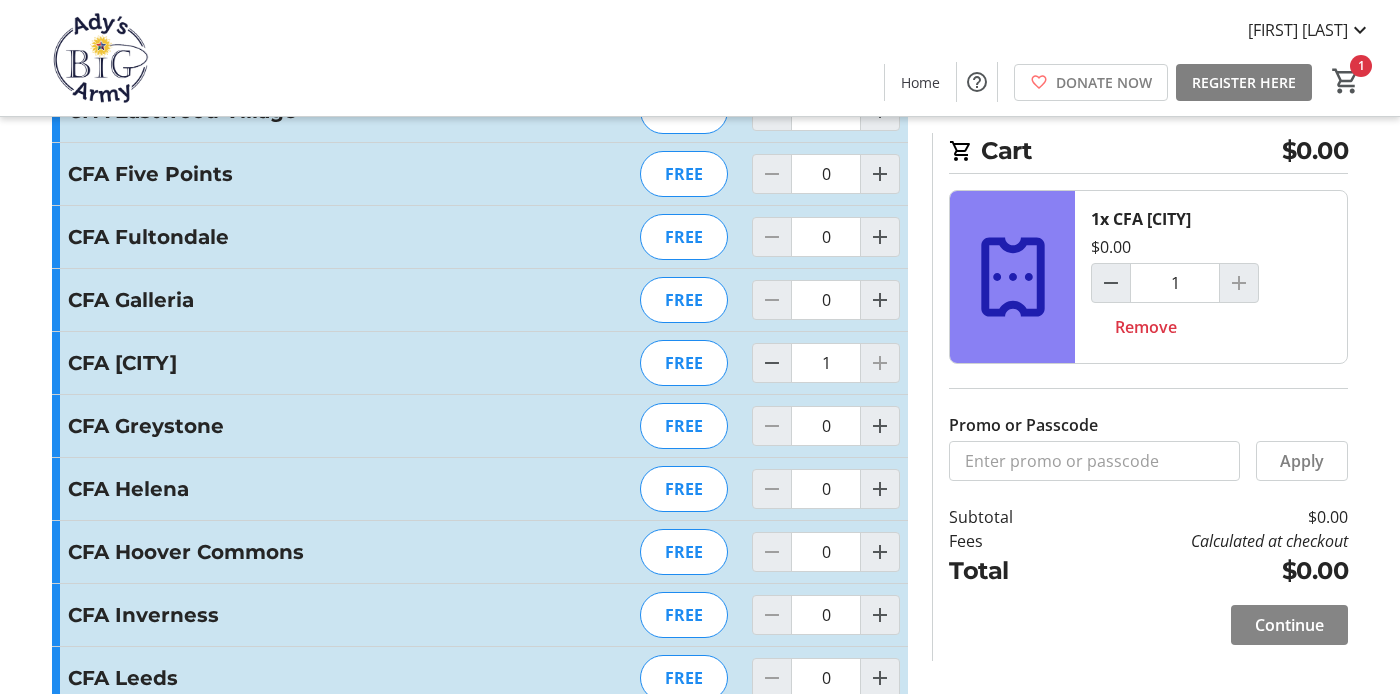 click 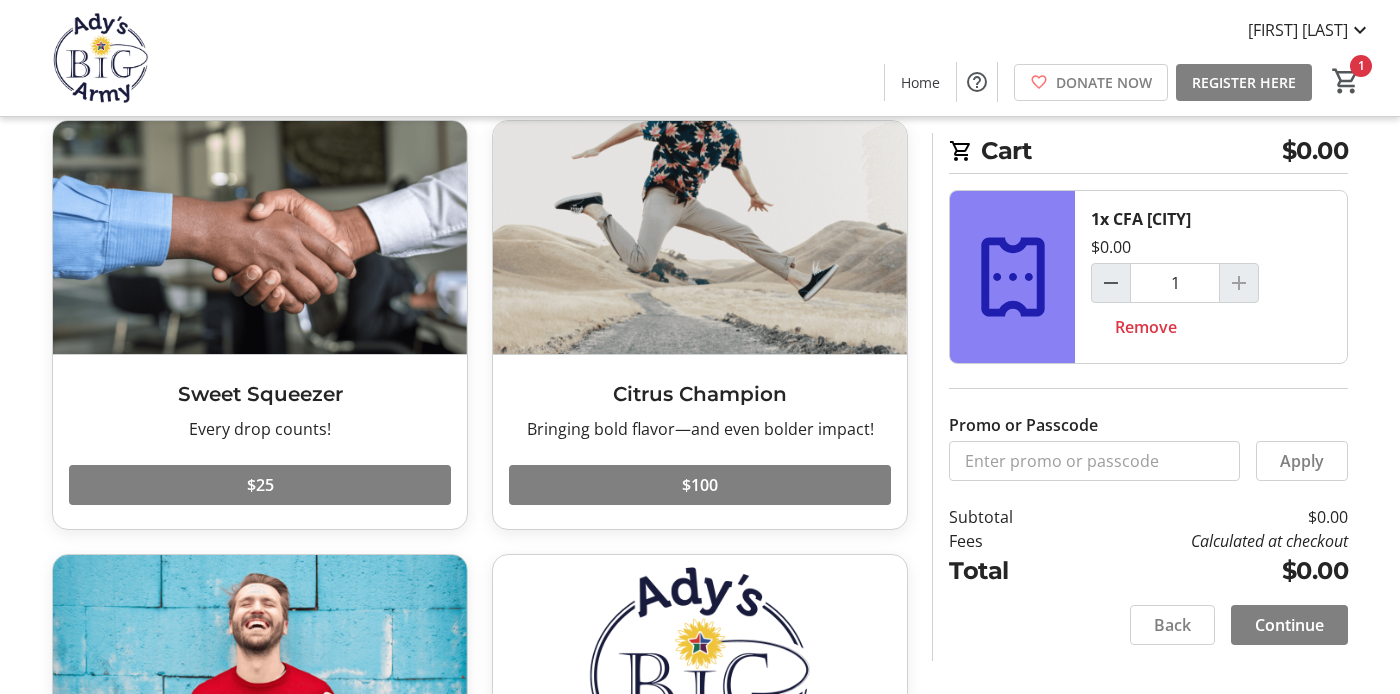 scroll, scrollTop: 431, scrollLeft: 0, axis: vertical 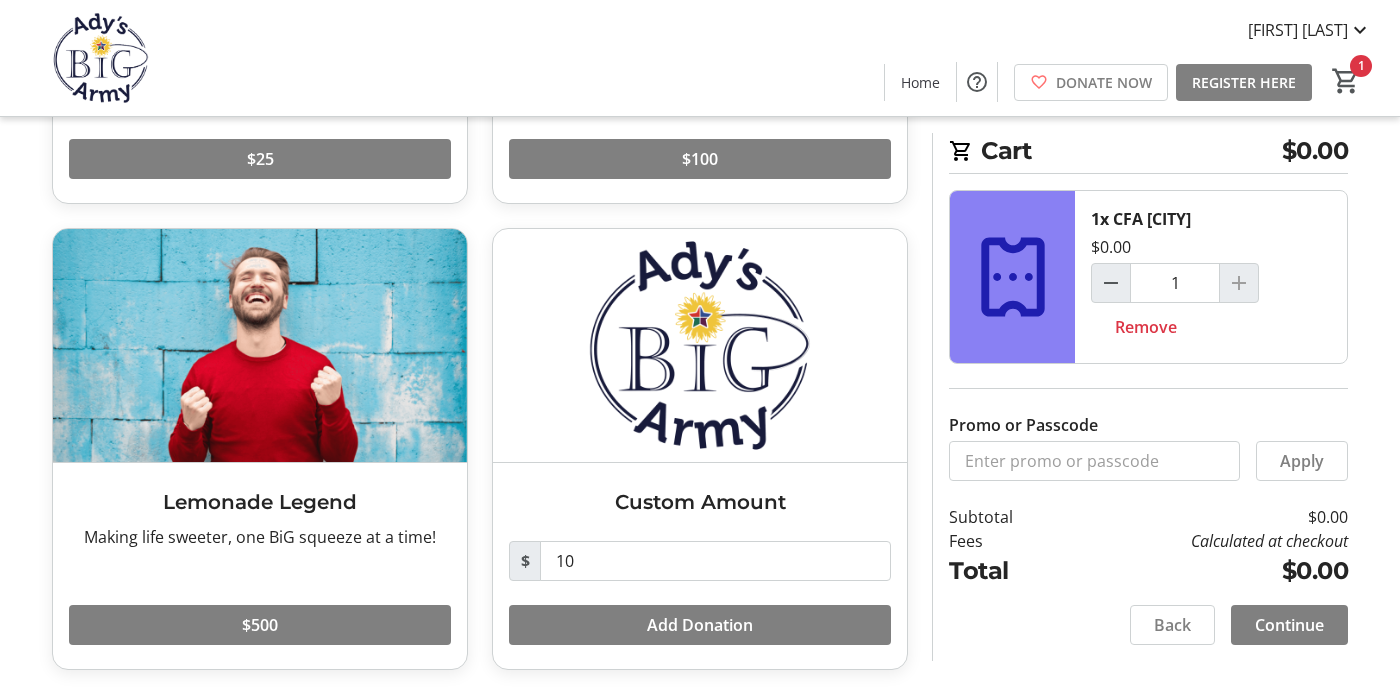 click on "Continue" 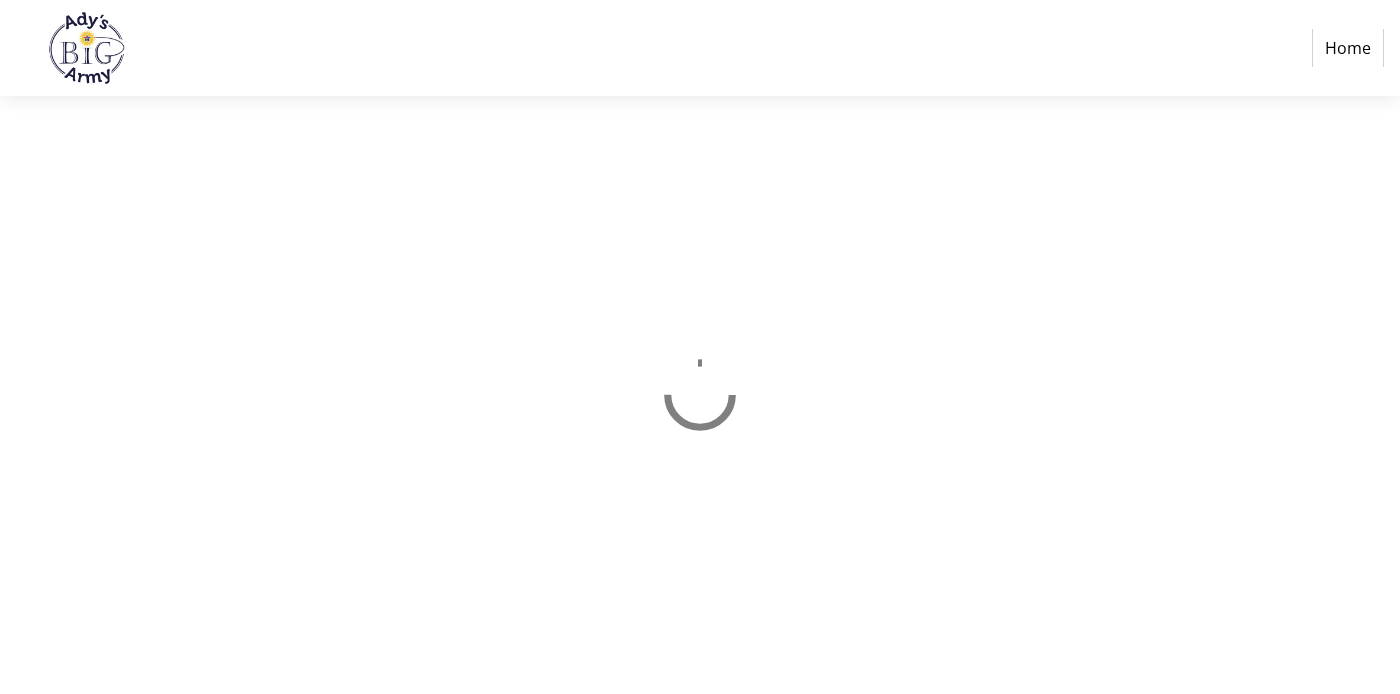 scroll, scrollTop: 0, scrollLeft: 0, axis: both 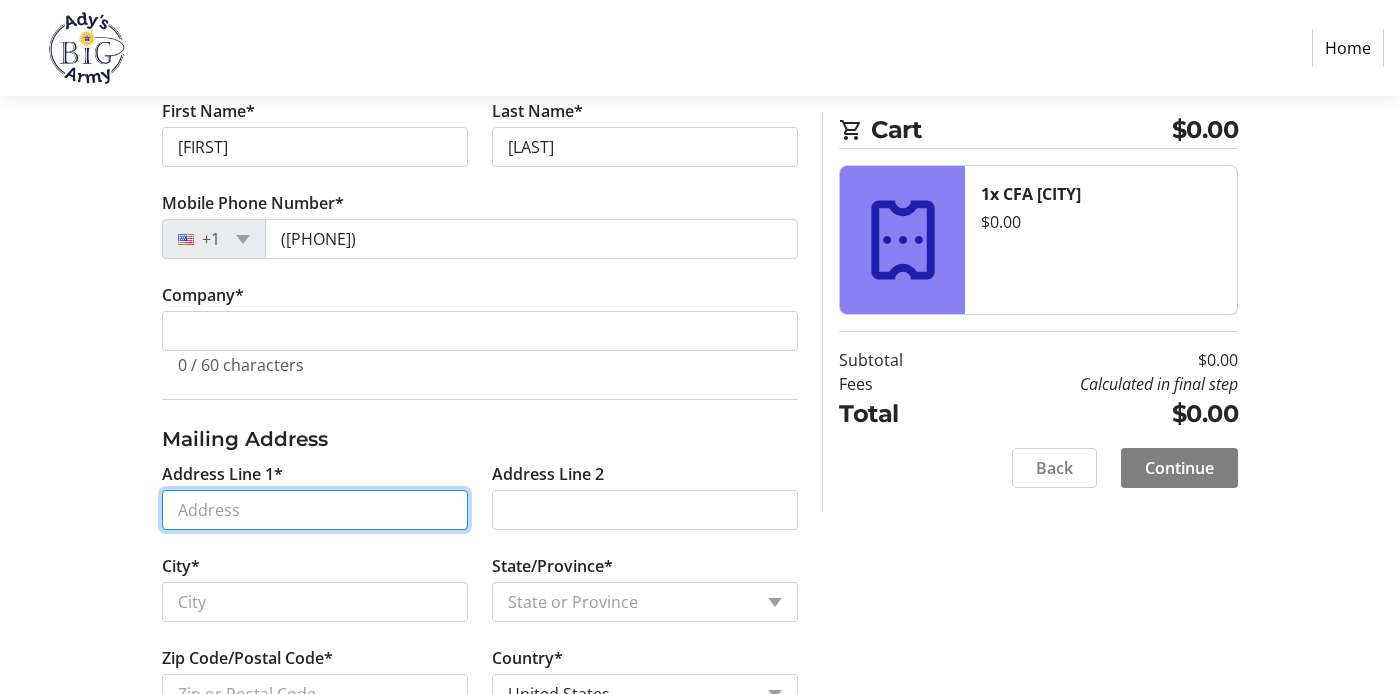 click on "Address Line 1*" at bounding box center [315, 510] 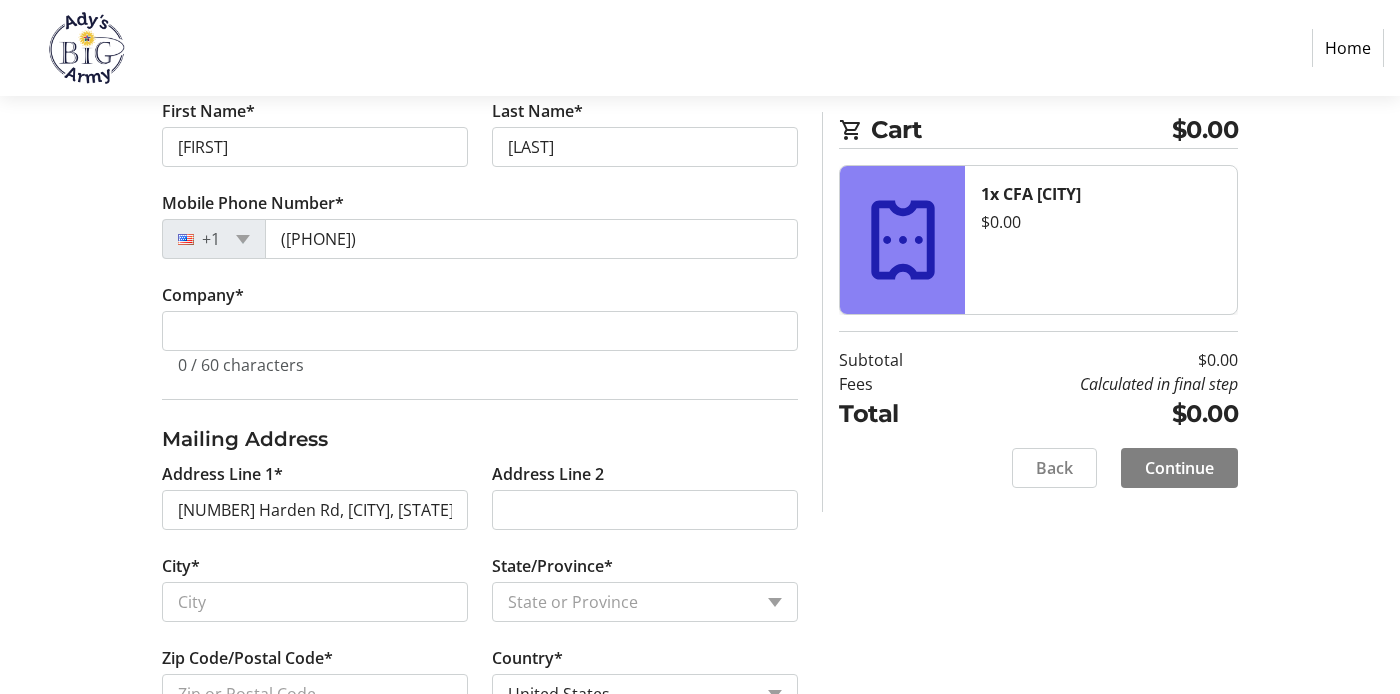 type on "[NUMBER] Harden Road" 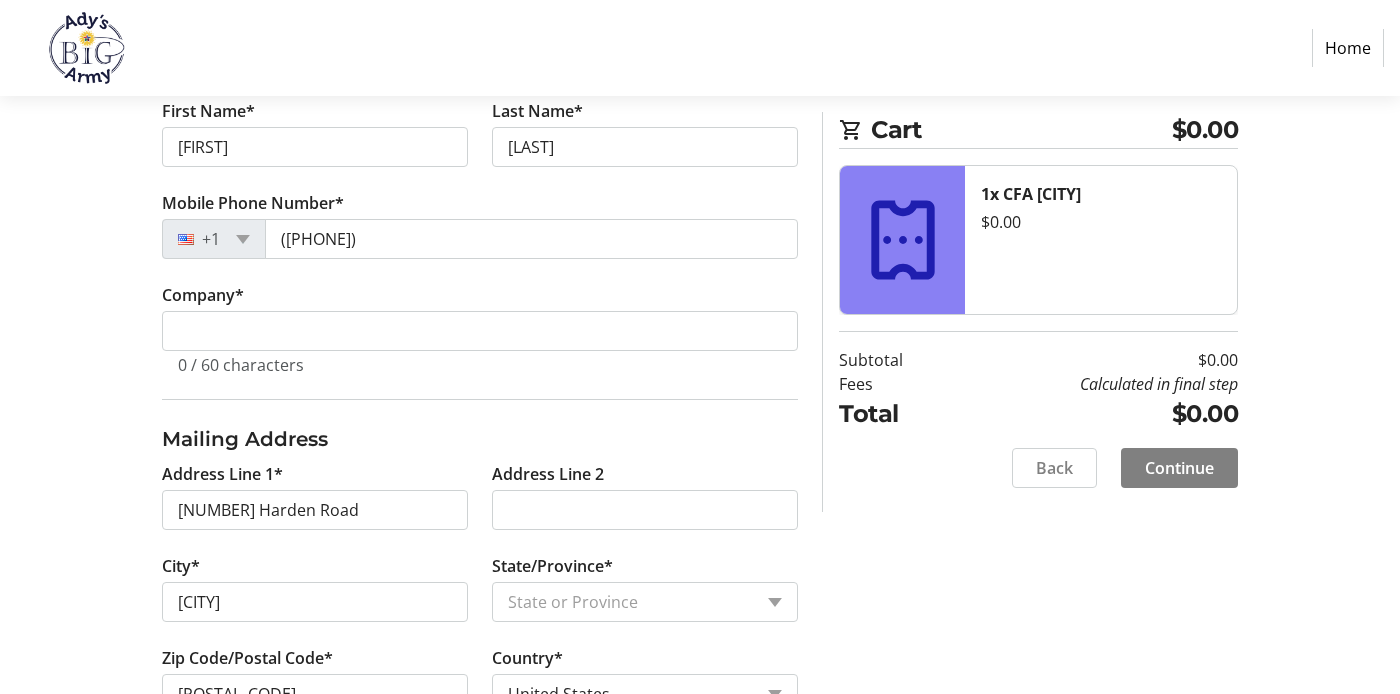 scroll, scrollTop: 407, scrollLeft: 0, axis: vertical 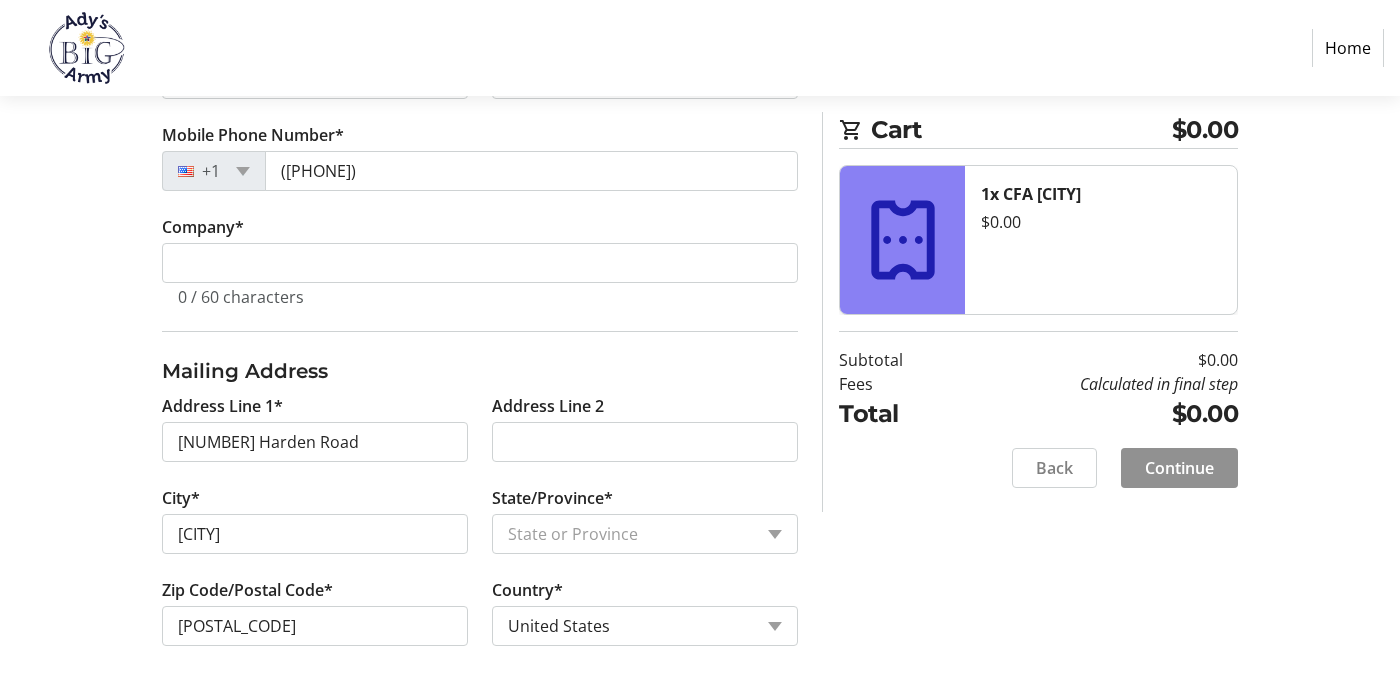 click on "Continue" 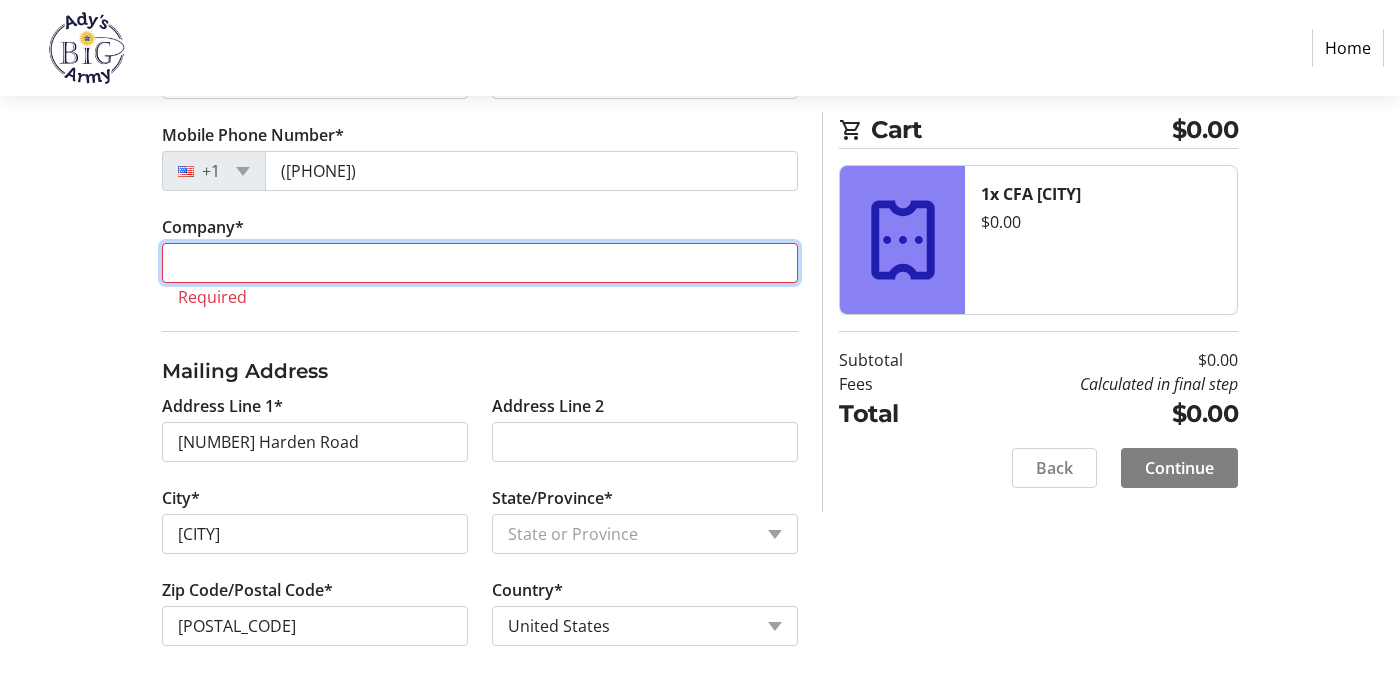 click on "Company   *" at bounding box center (480, 263) 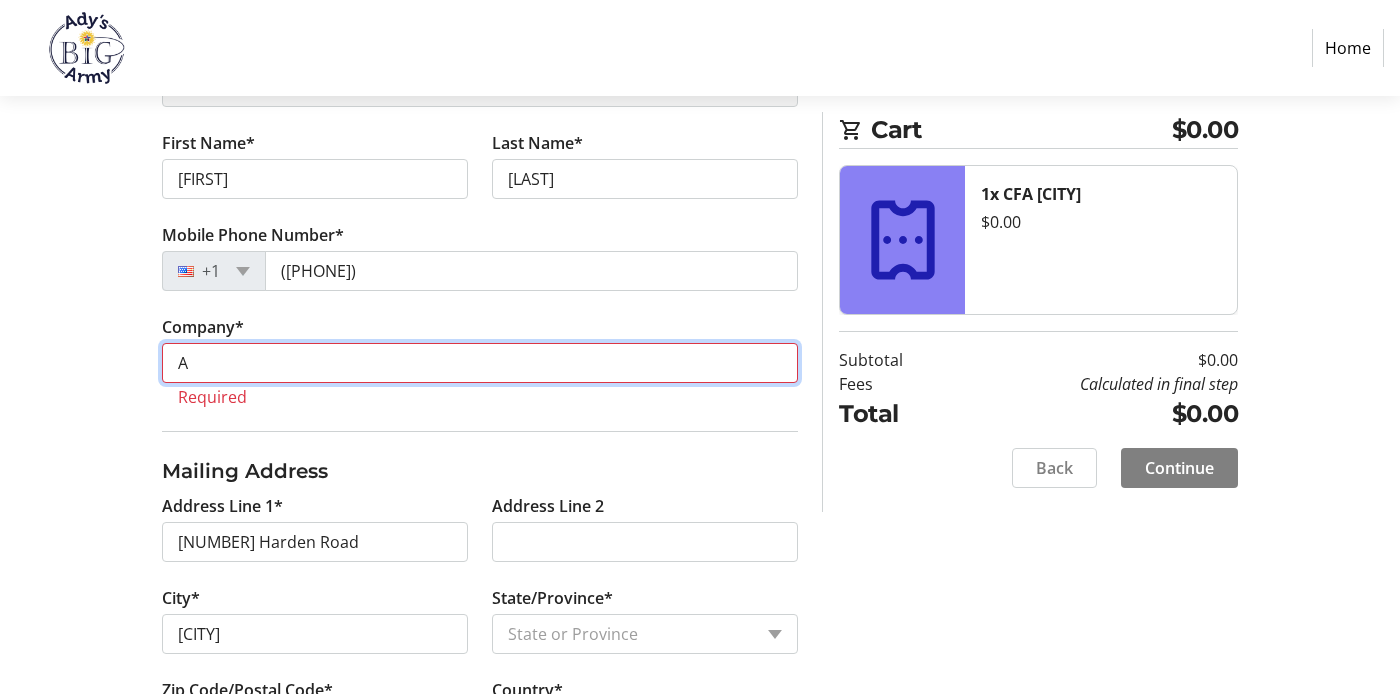 scroll, scrollTop: 356, scrollLeft: 0, axis: vertical 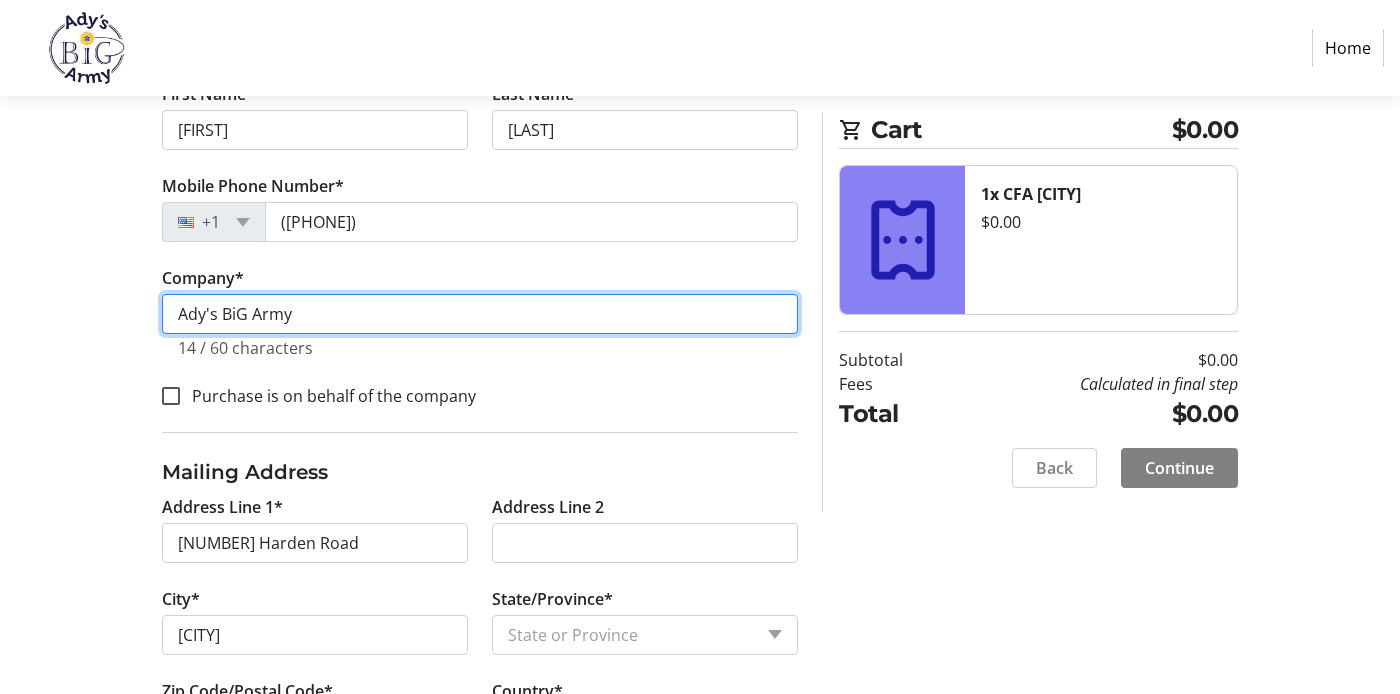 type on "Ady's BiG Army" 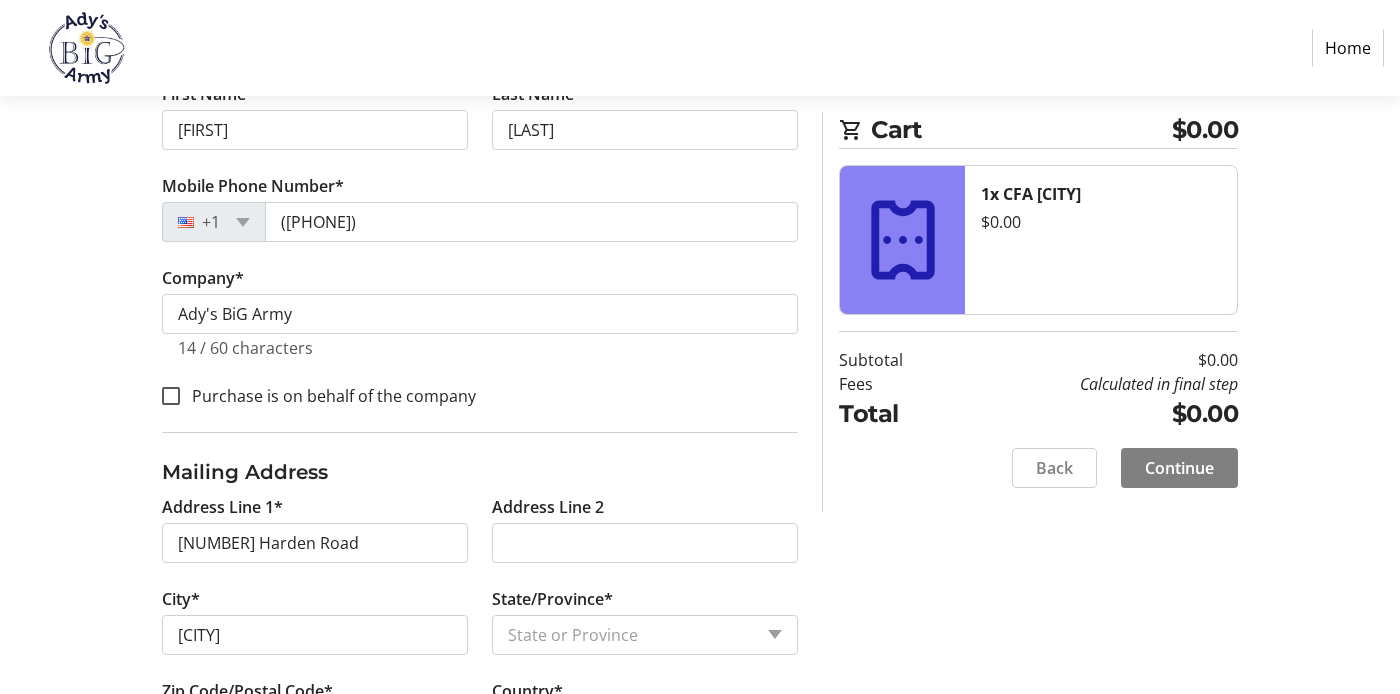 click on "Purchase is on behalf of the company" 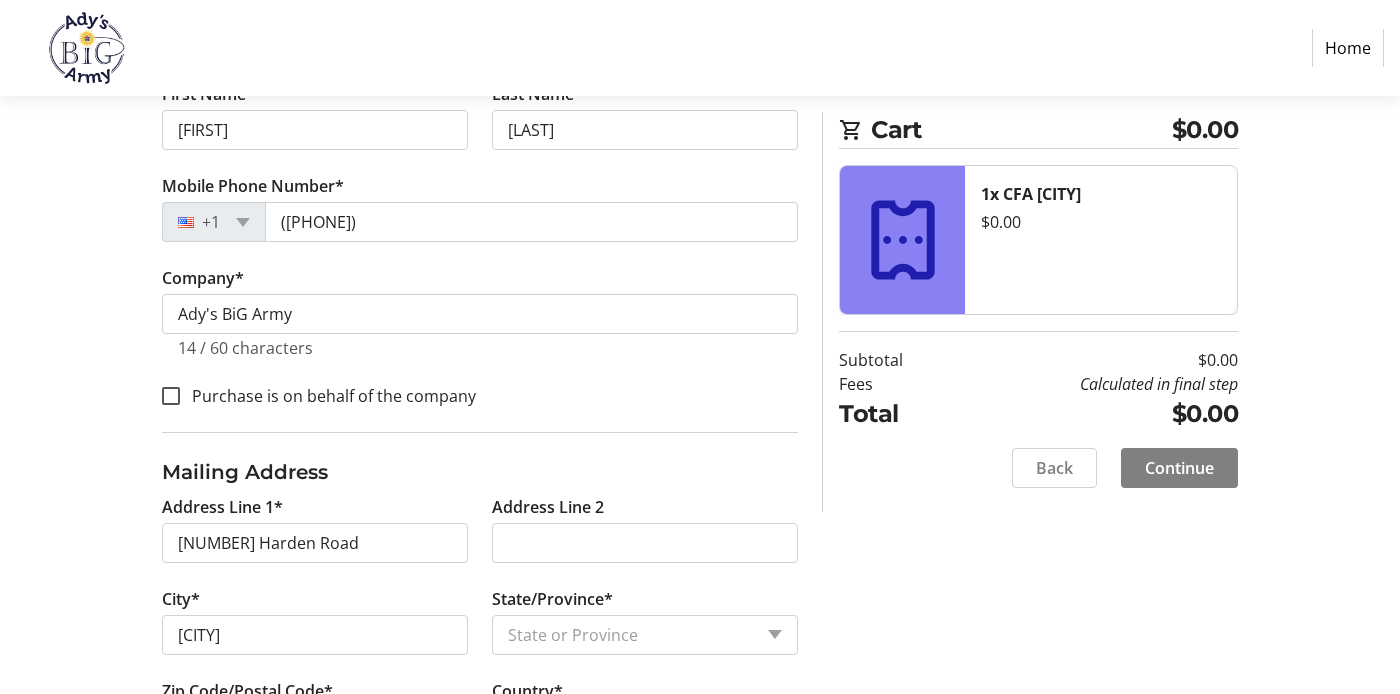 click on "Purchase is on behalf of the company" at bounding box center [328, 396] 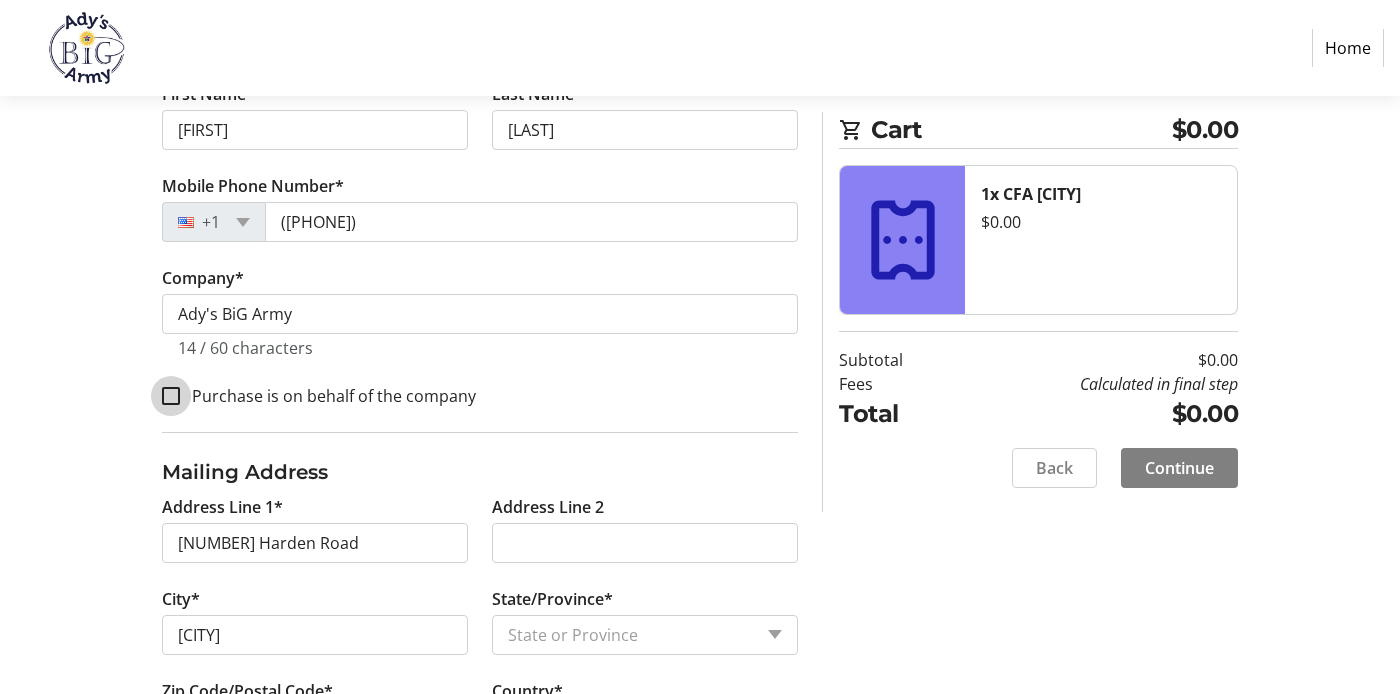 click on "Purchase is on behalf of the company" at bounding box center (171, 396) 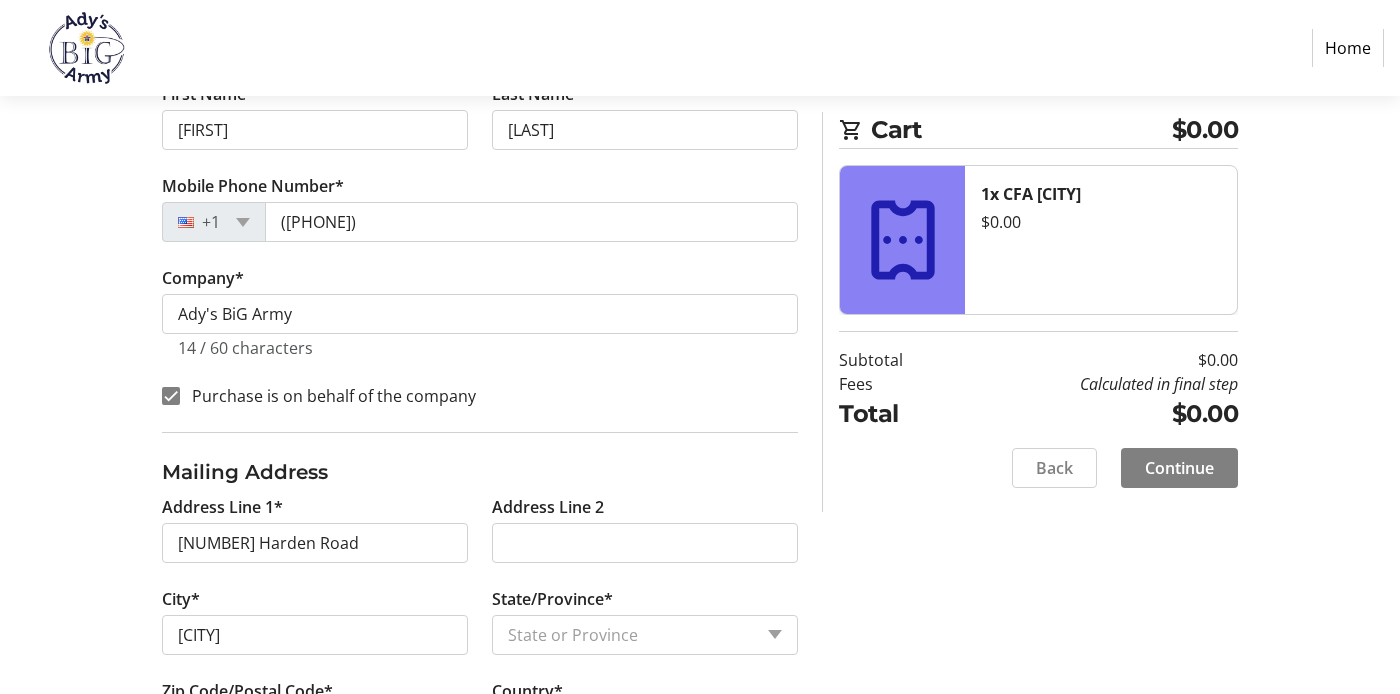 click on "Purchase is on behalf of the company" at bounding box center [328, 396] 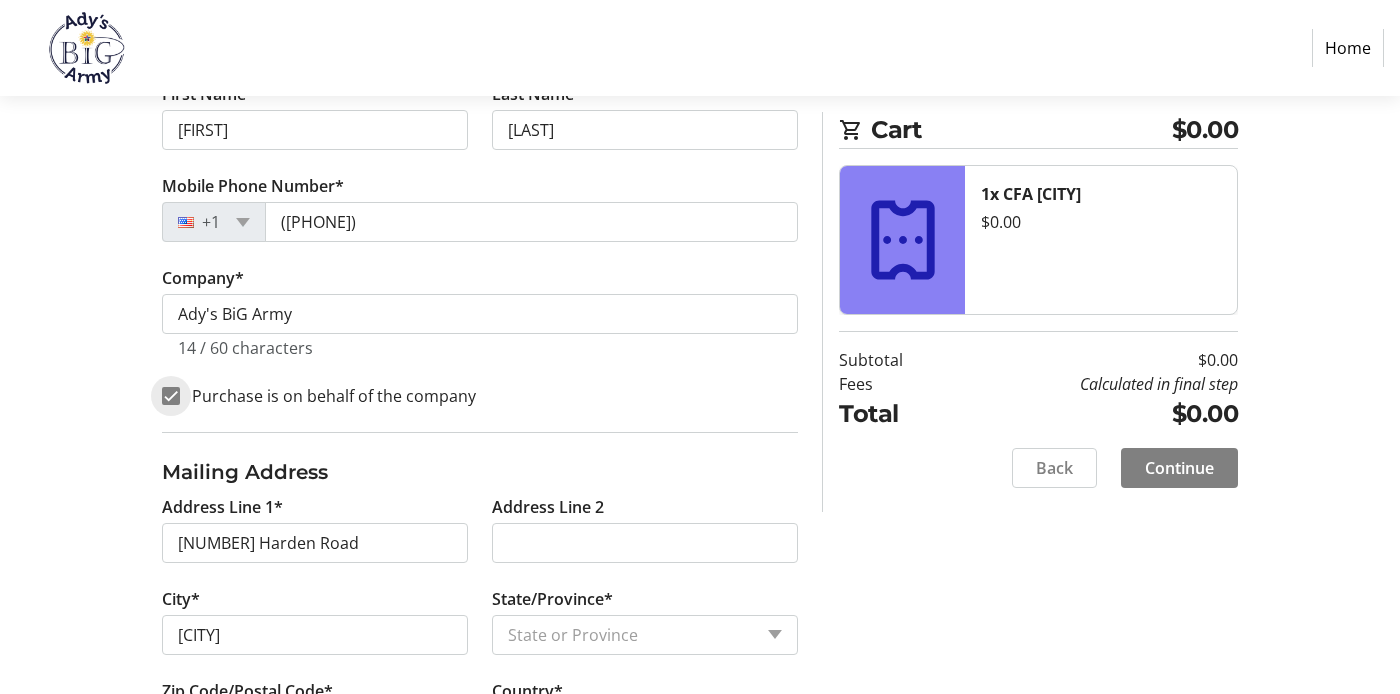 click on "Purchase is on behalf of the company" at bounding box center [171, 396] 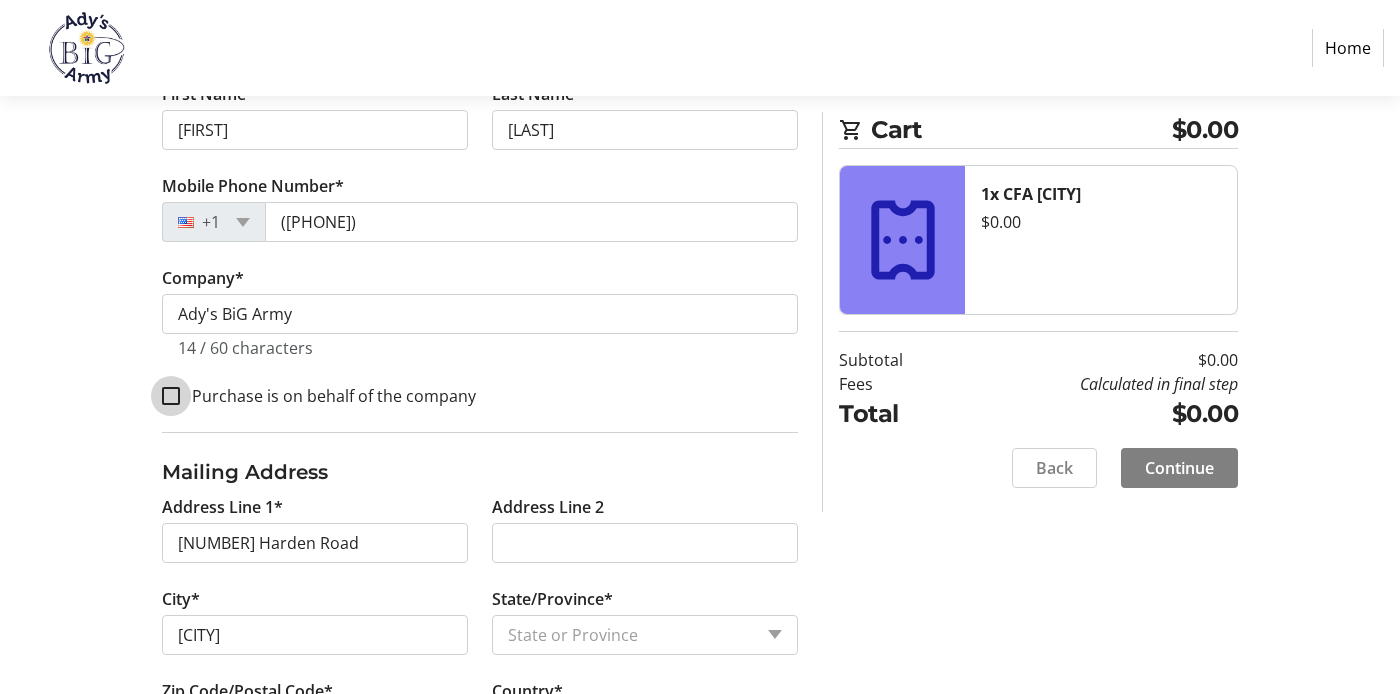 checkbox on "false" 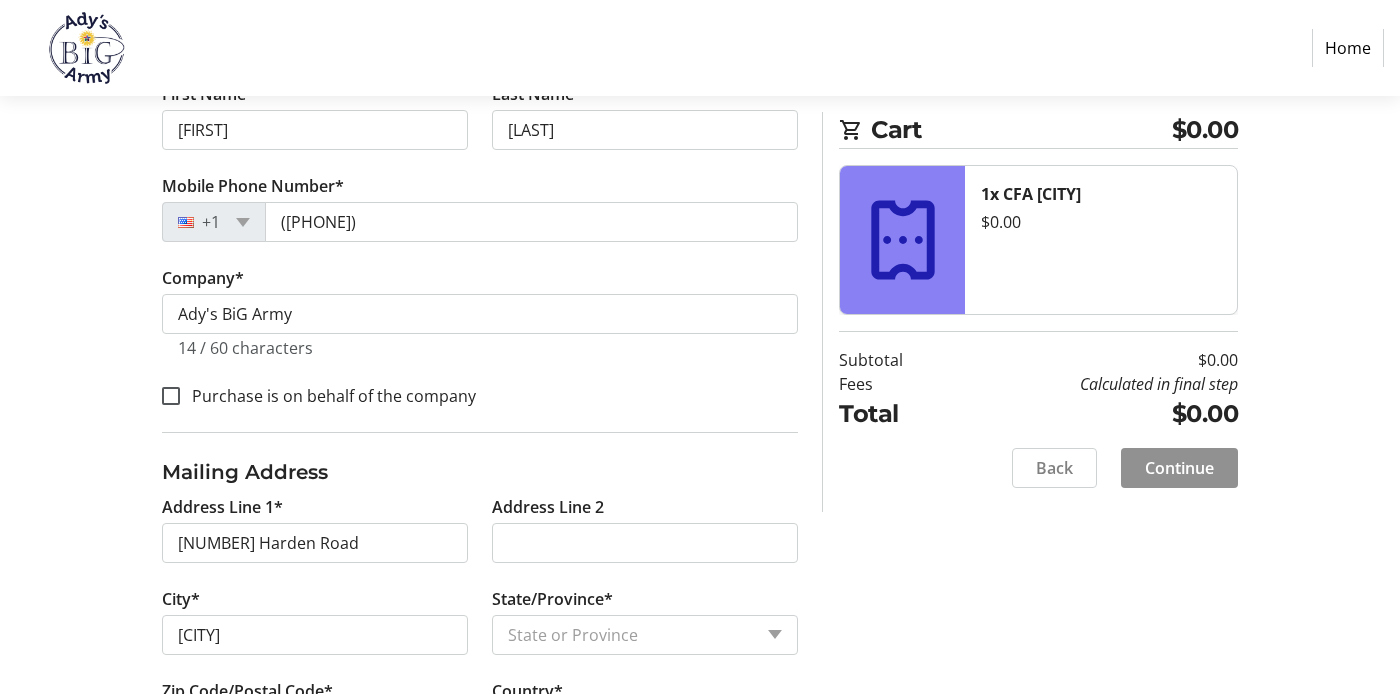 click on "Continue" 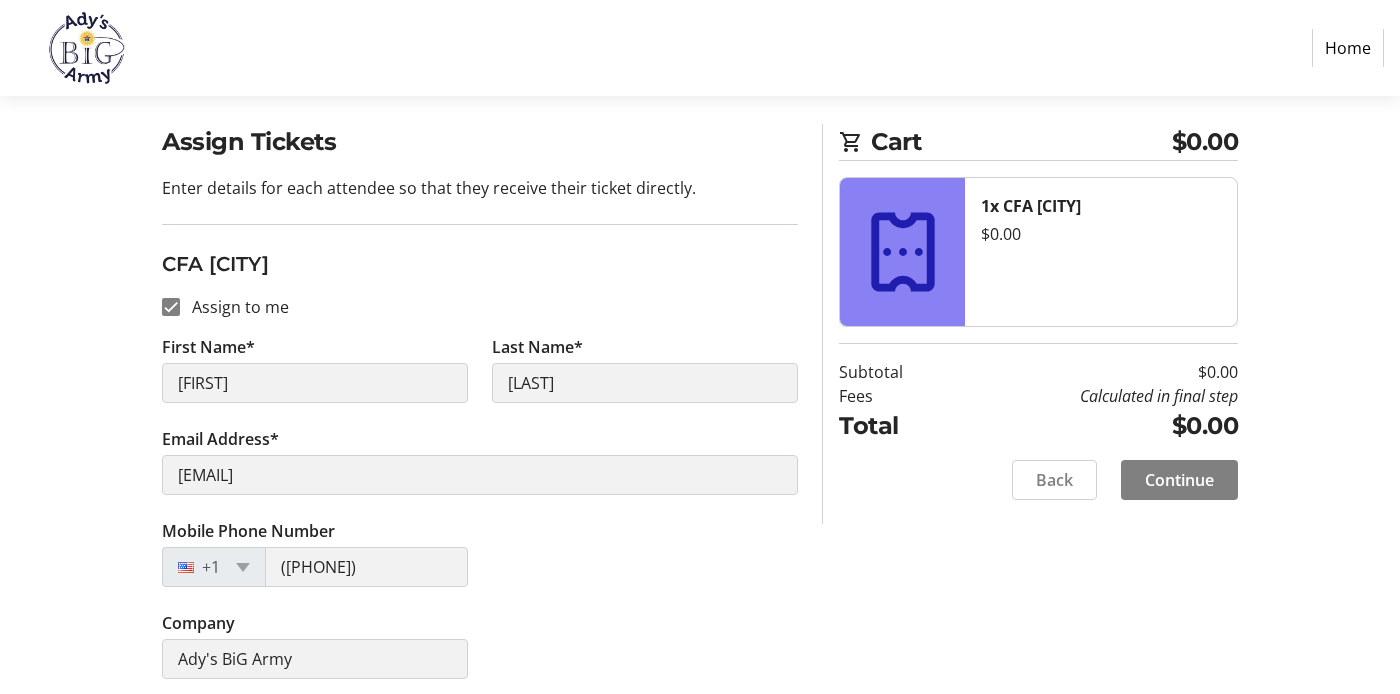 scroll, scrollTop: 147, scrollLeft: 0, axis: vertical 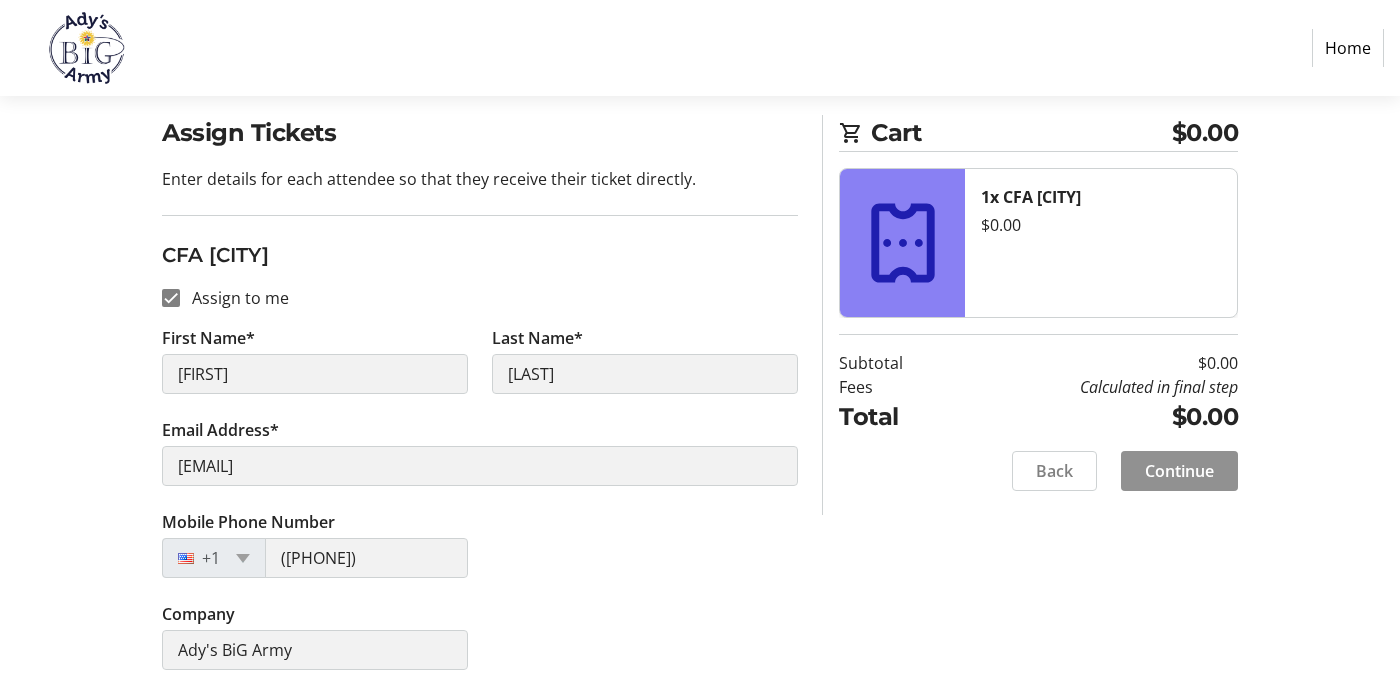 click on "Continue" 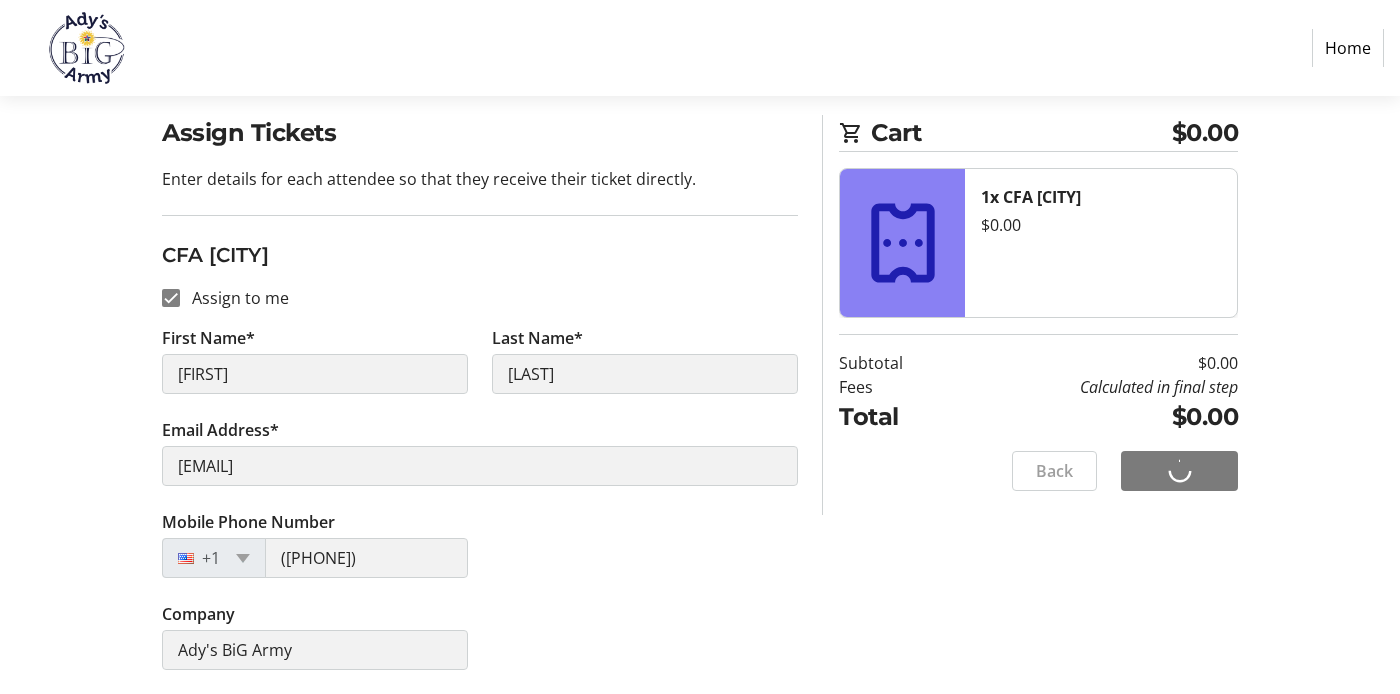 scroll, scrollTop: 20, scrollLeft: 0, axis: vertical 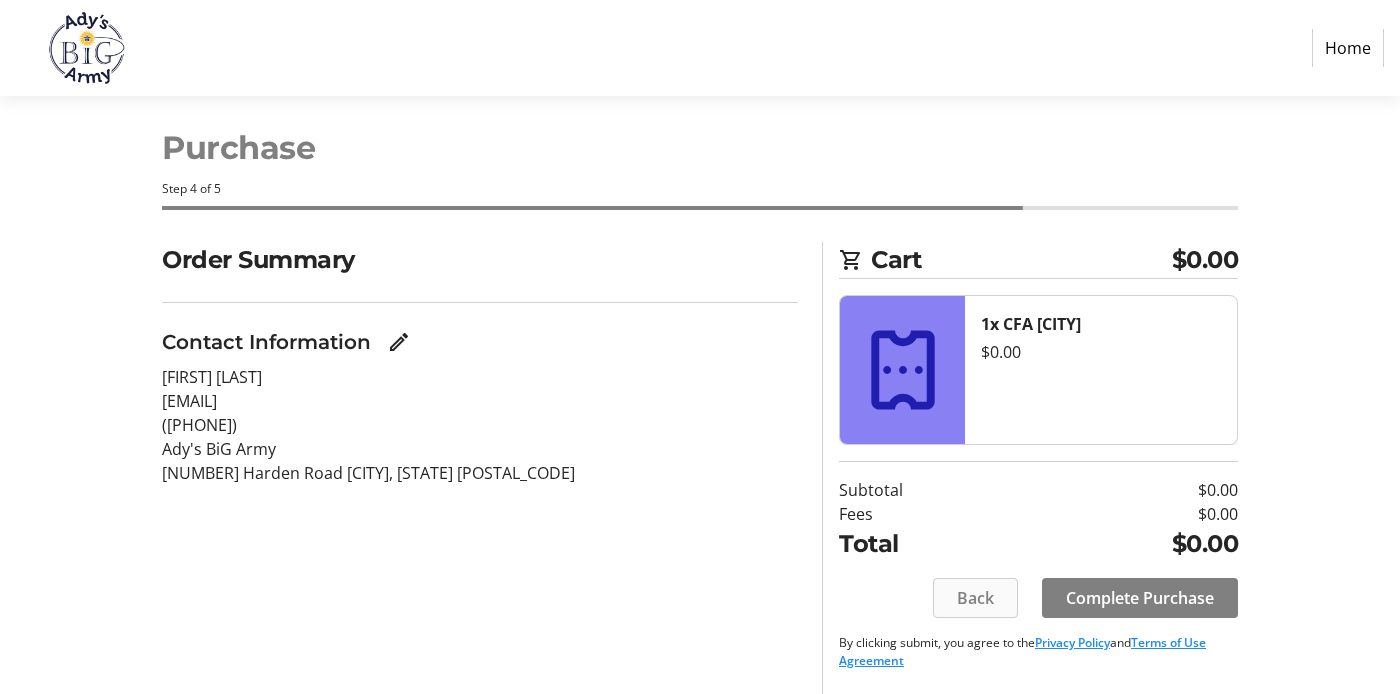 click on "Back" 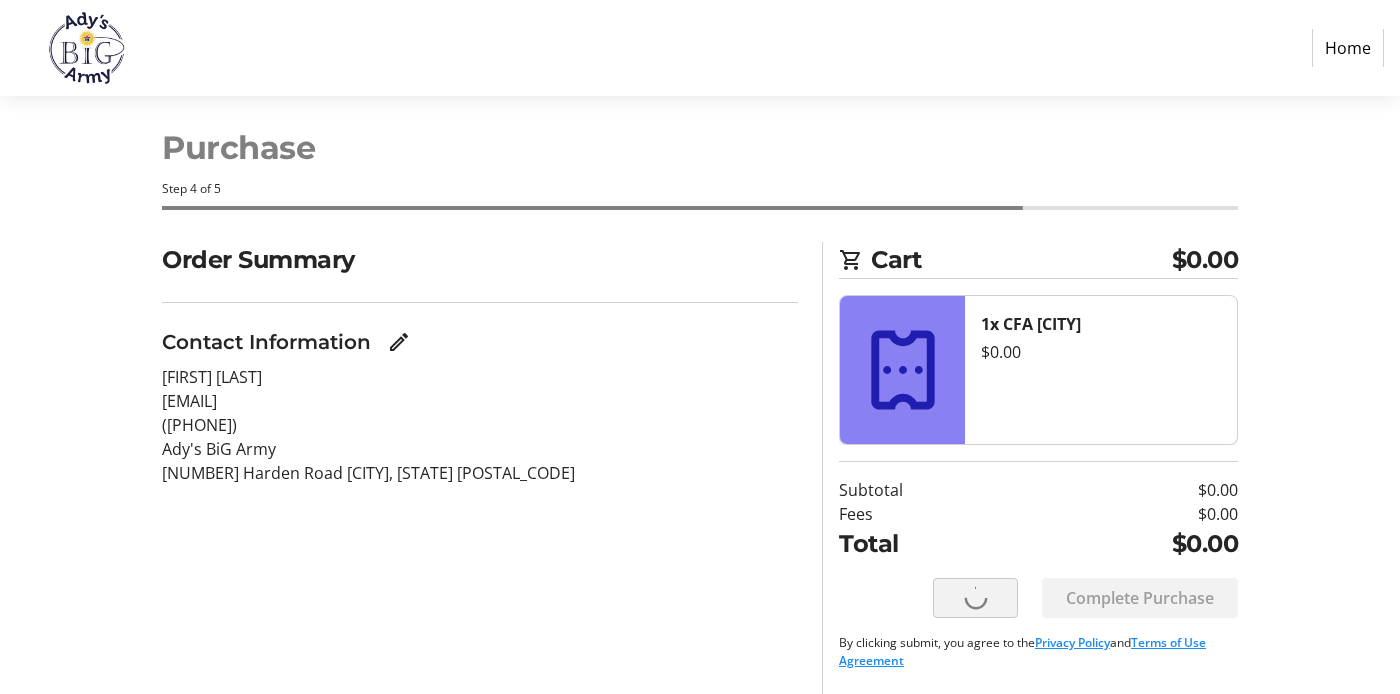 scroll, scrollTop: 0, scrollLeft: 0, axis: both 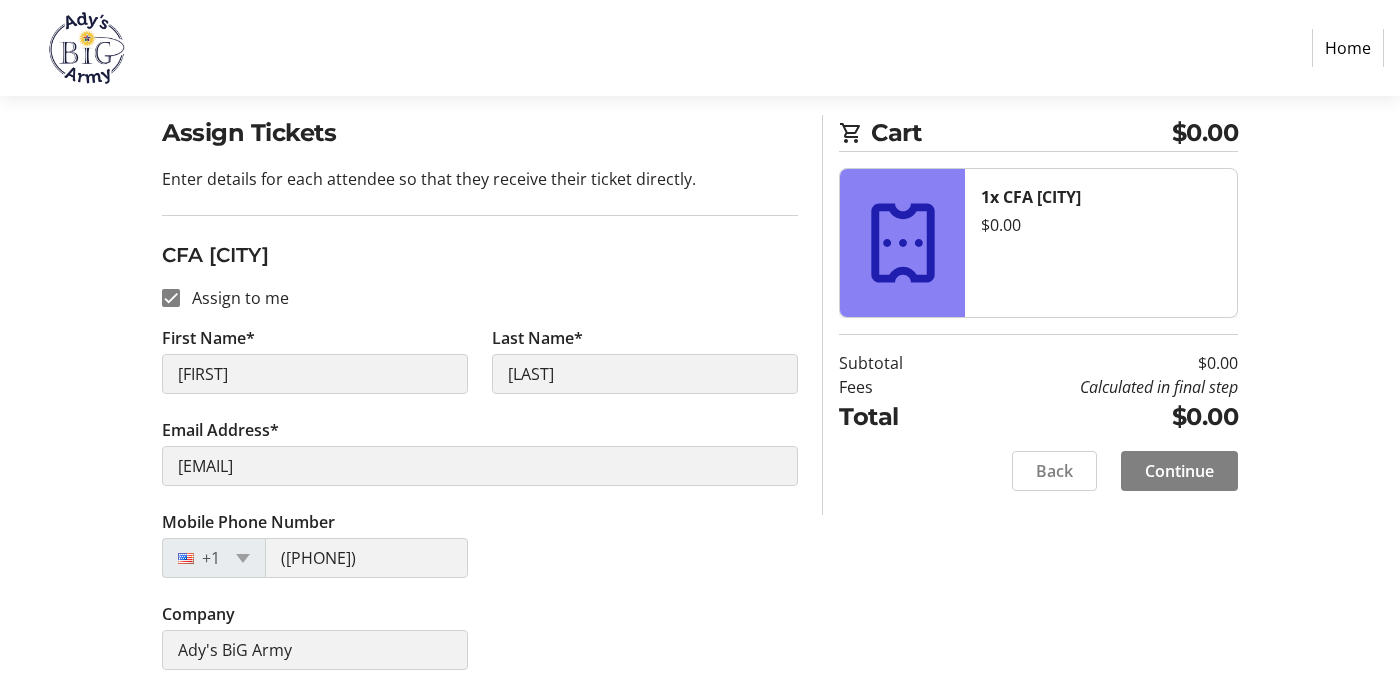 click on "Back" 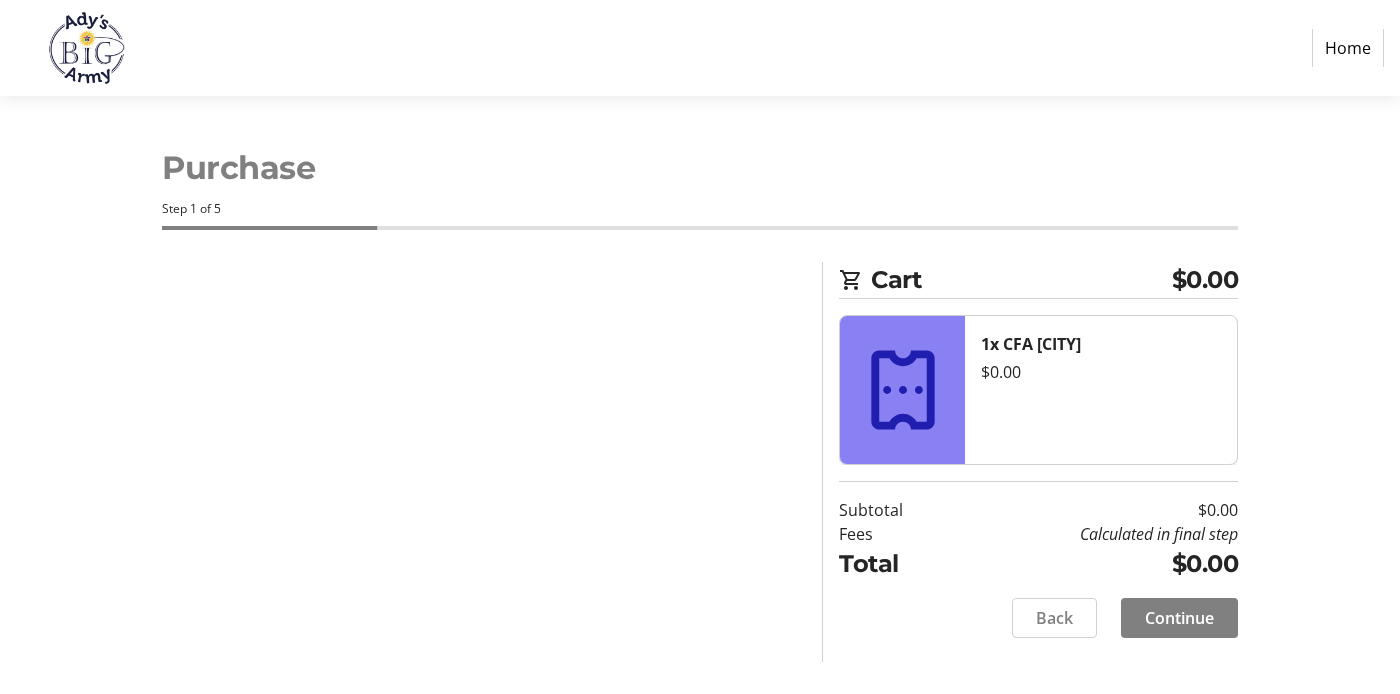 scroll, scrollTop: 0, scrollLeft: 0, axis: both 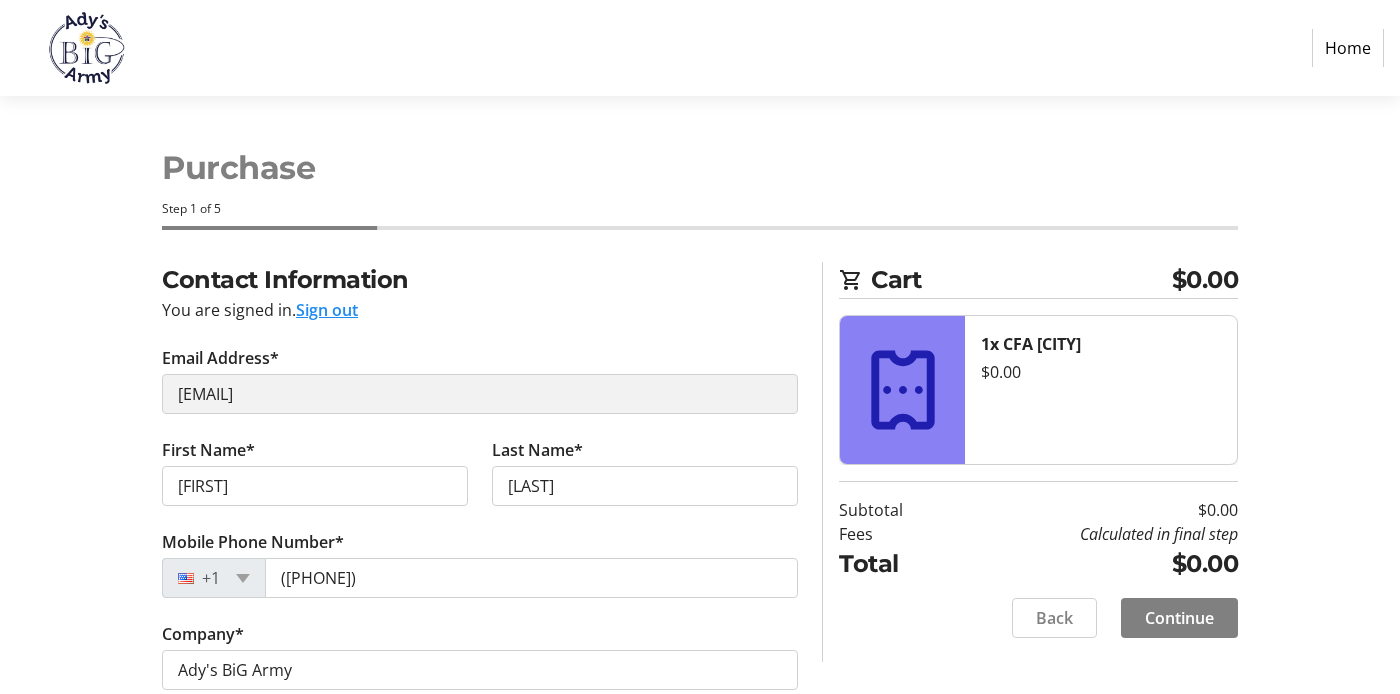 click on "Cart $0.00 1x CFA [CITY]  $0.00  Subtotal  $0.00  Fees  Calculated in final step  Total  $0.00   Back   Continue" 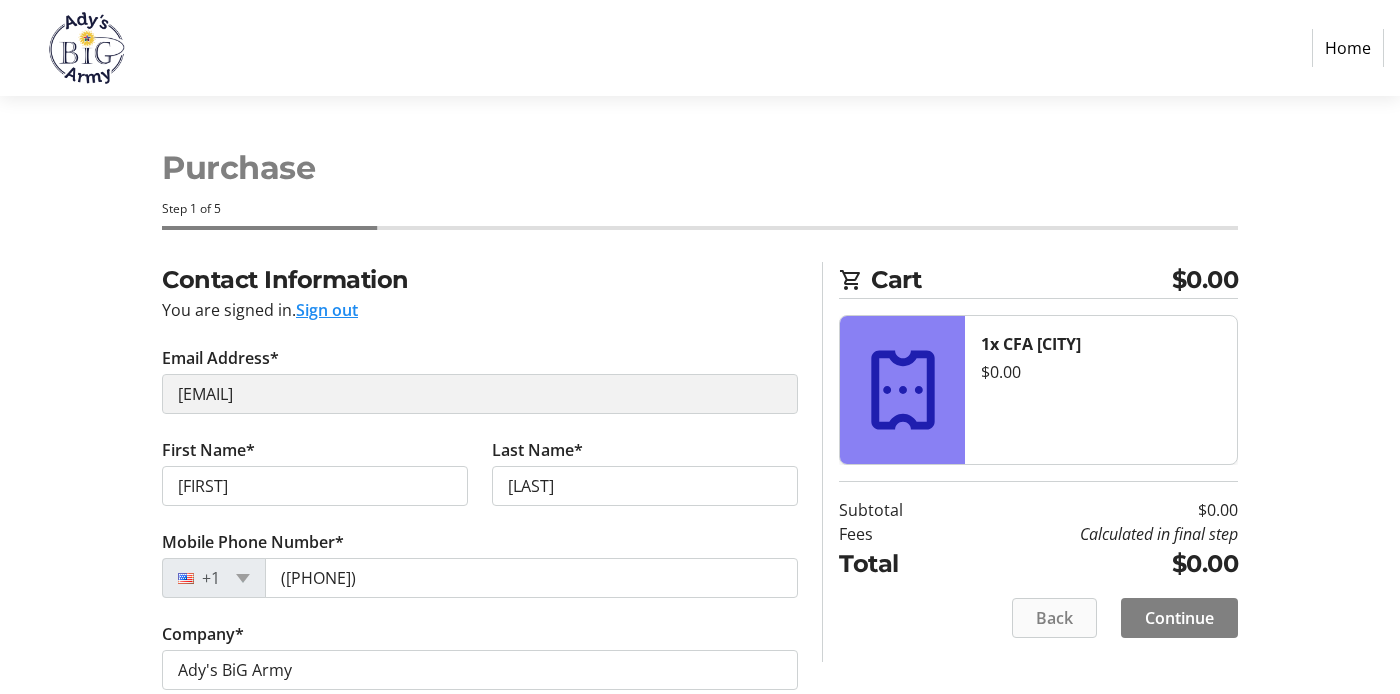 click 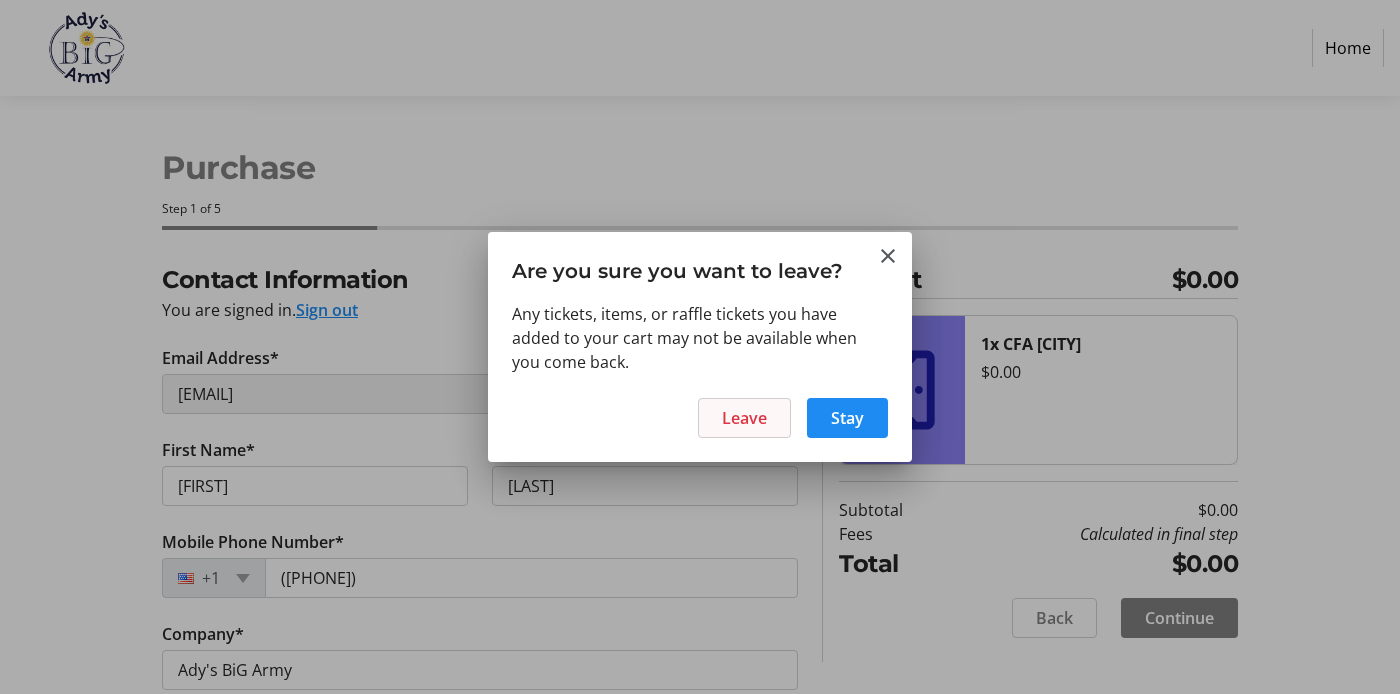 click on "Leave" at bounding box center [744, 418] 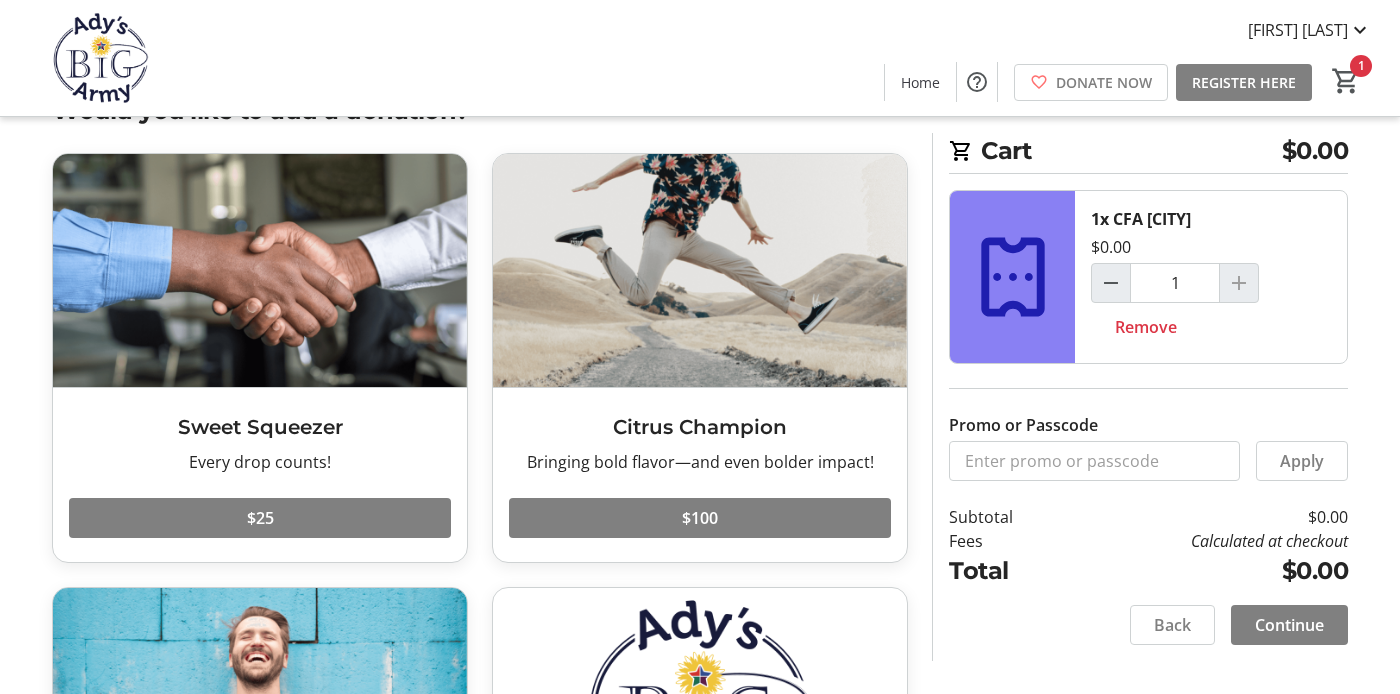 scroll, scrollTop: 80, scrollLeft: 0, axis: vertical 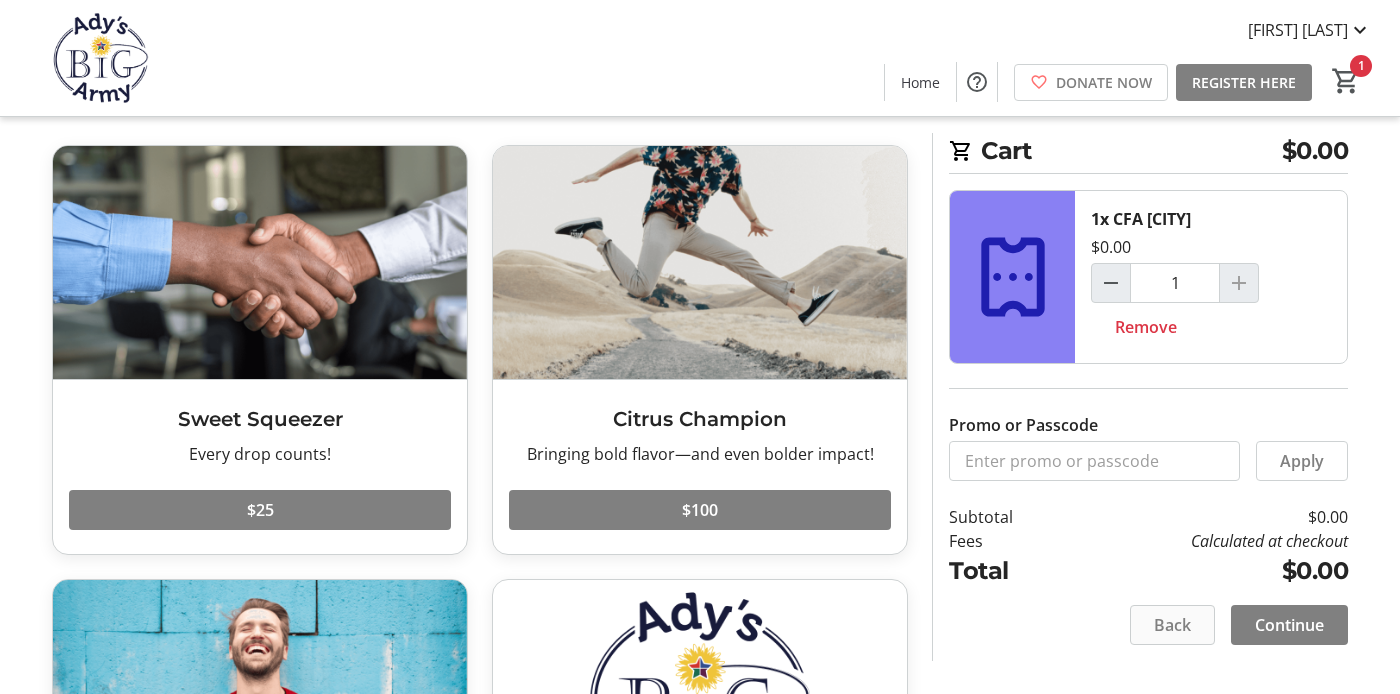click on "Back" 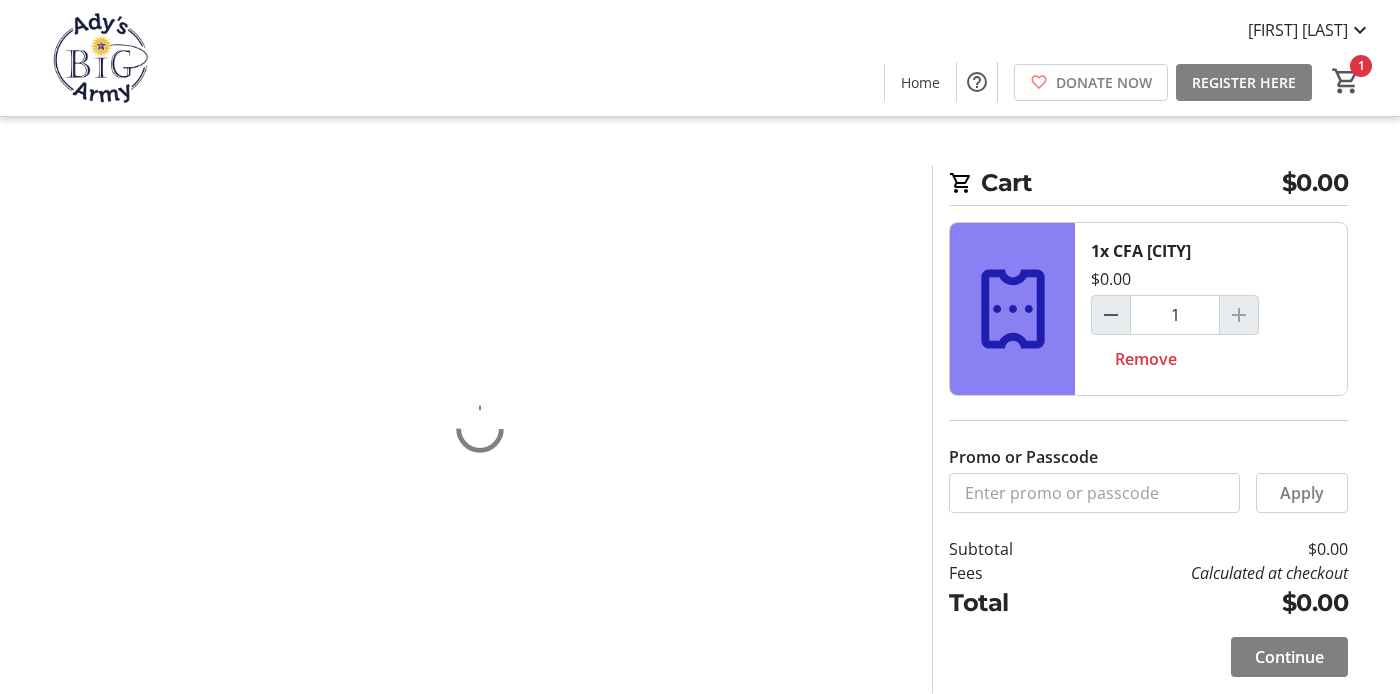 scroll, scrollTop: 0, scrollLeft: 0, axis: both 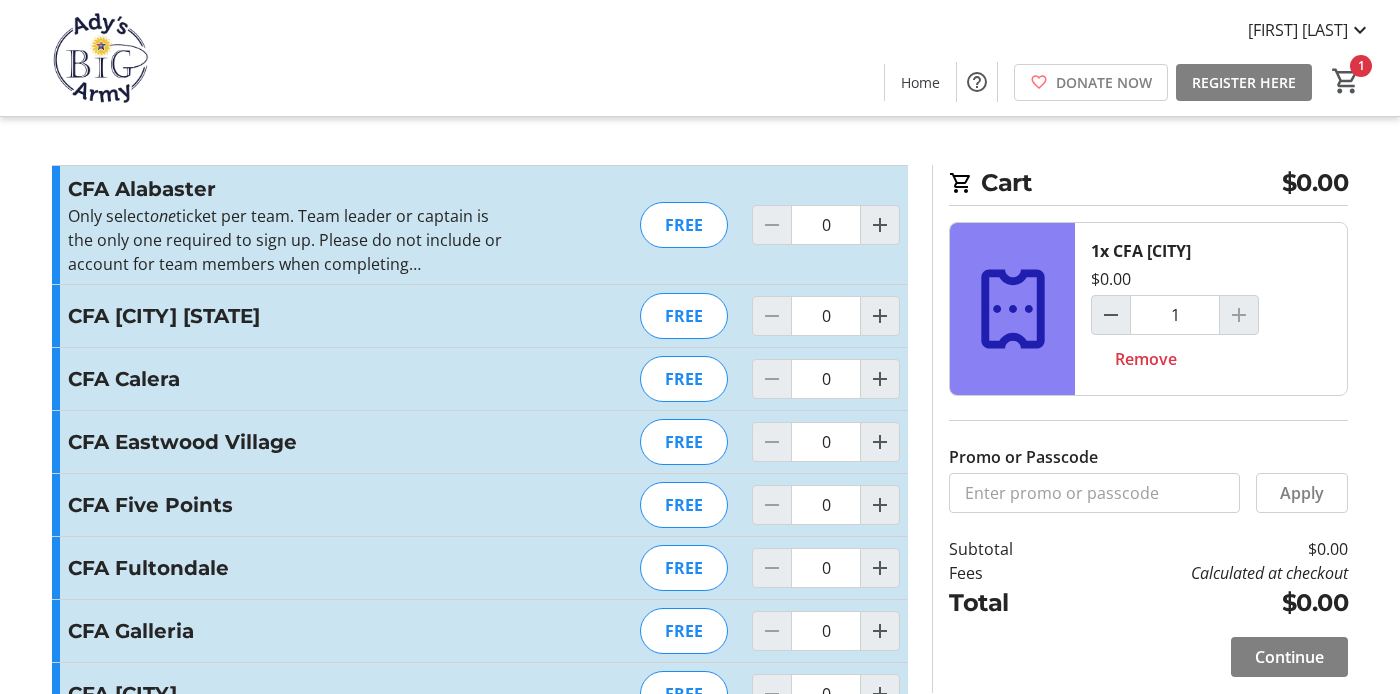 type on "1" 